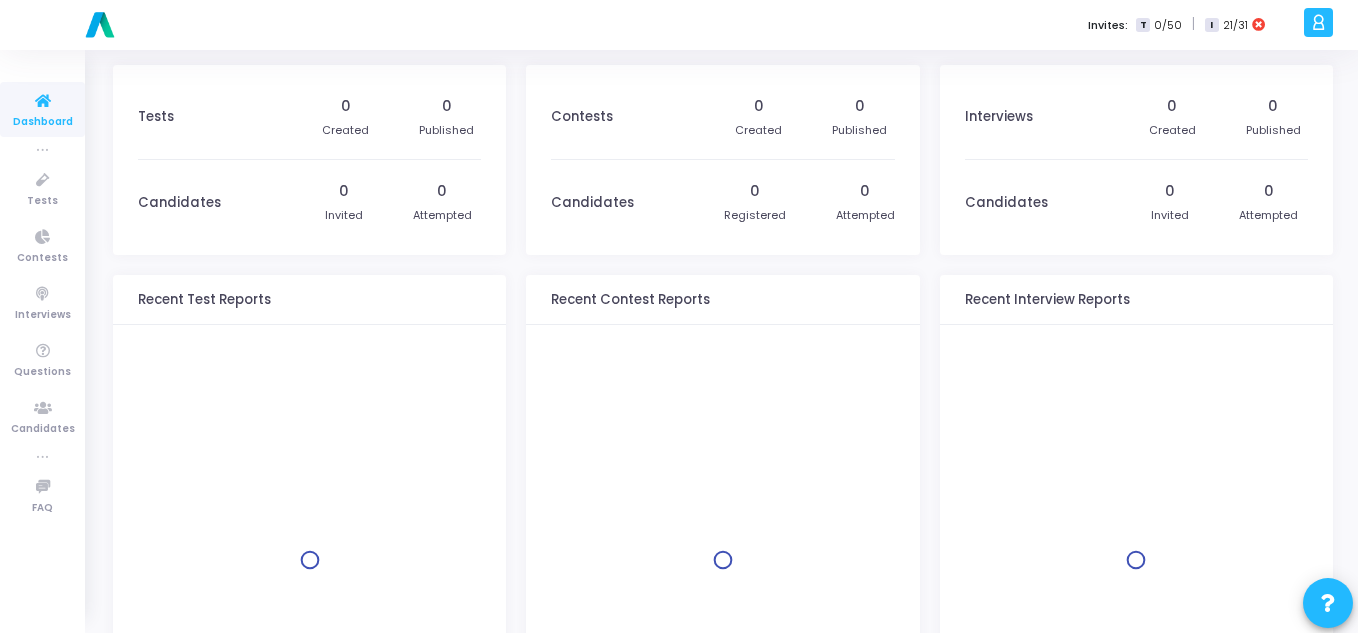 scroll, scrollTop: 0, scrollLeft: 0, axis: both 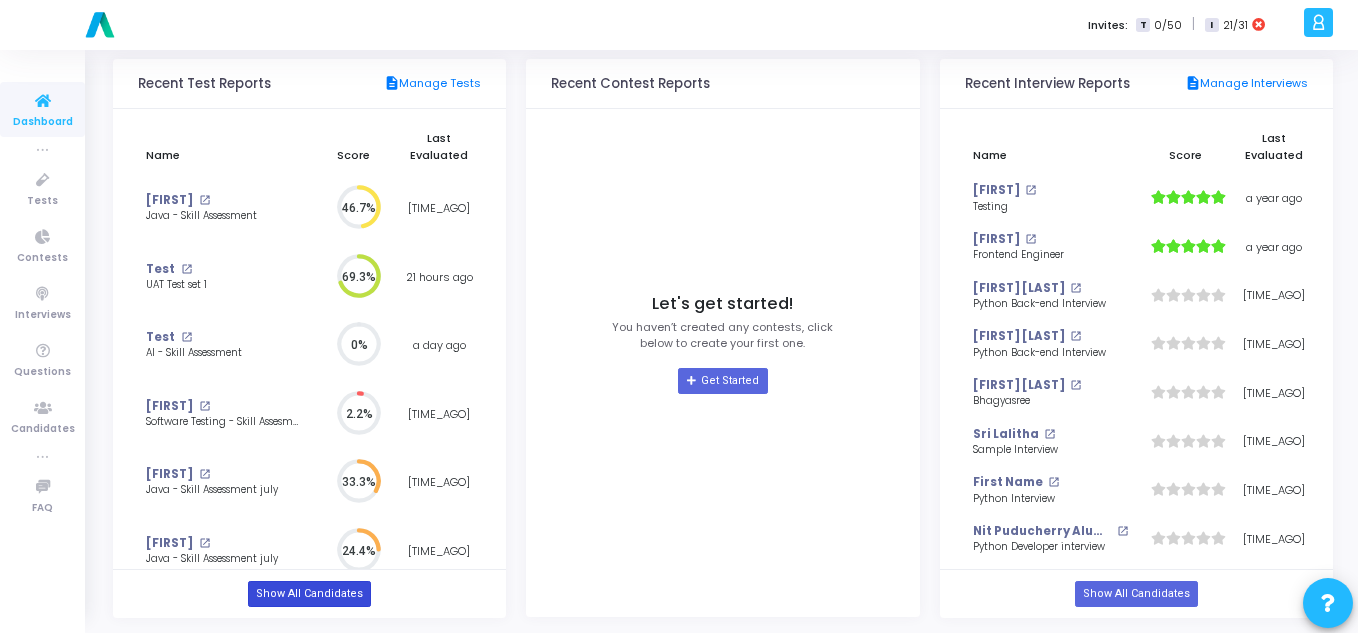 click on "Show All Candidates" 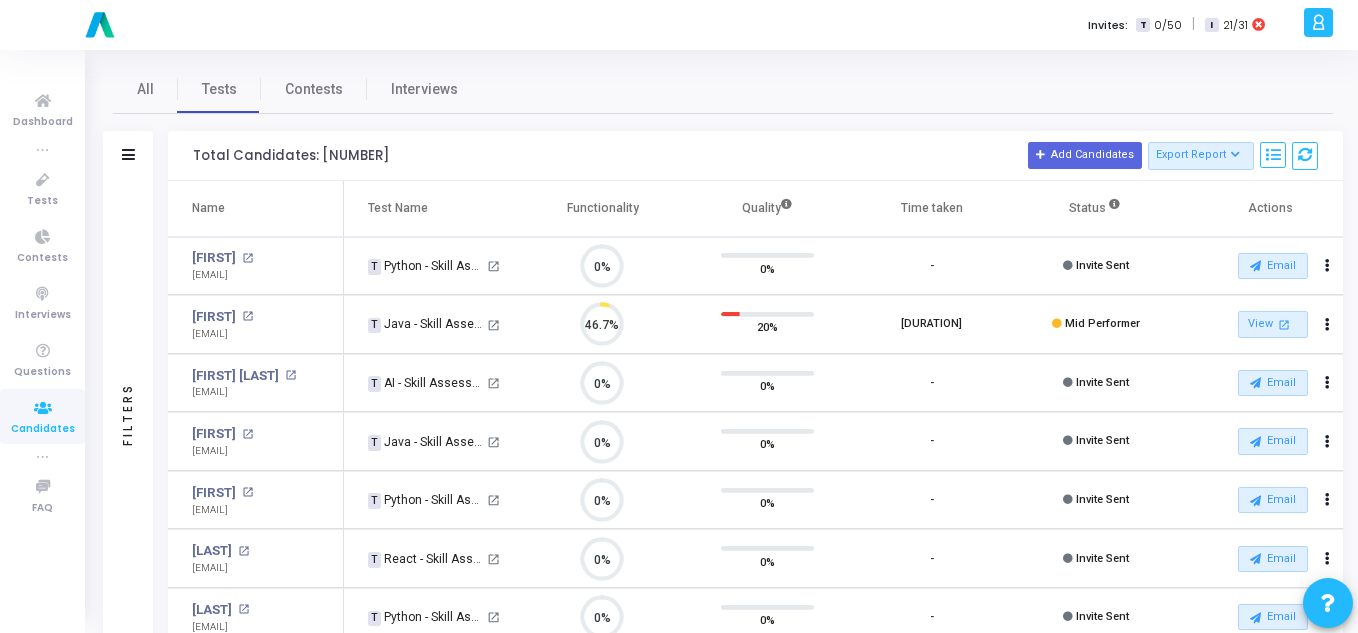 scroll, scrollTop: 9, scrollLeft: 9, axis: both 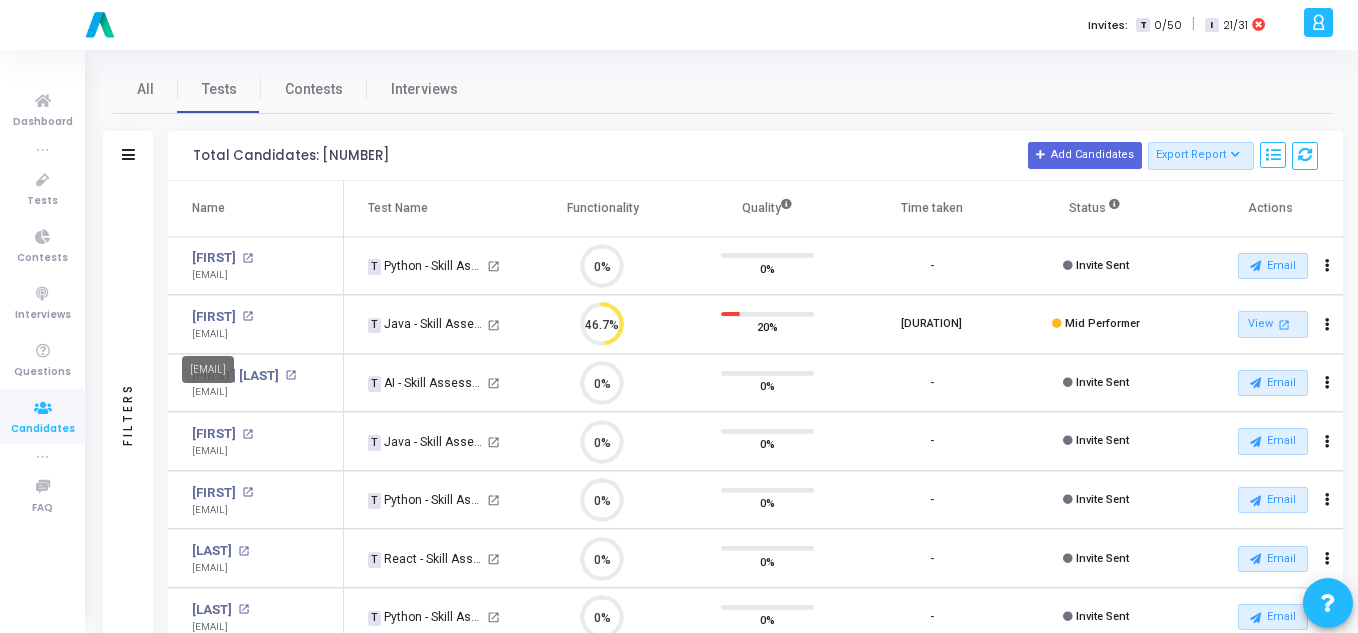 drag, startPoint x: 191, startPoint y: 336, endPoint x: 315, endPoint y: 335, distance: 124.004036 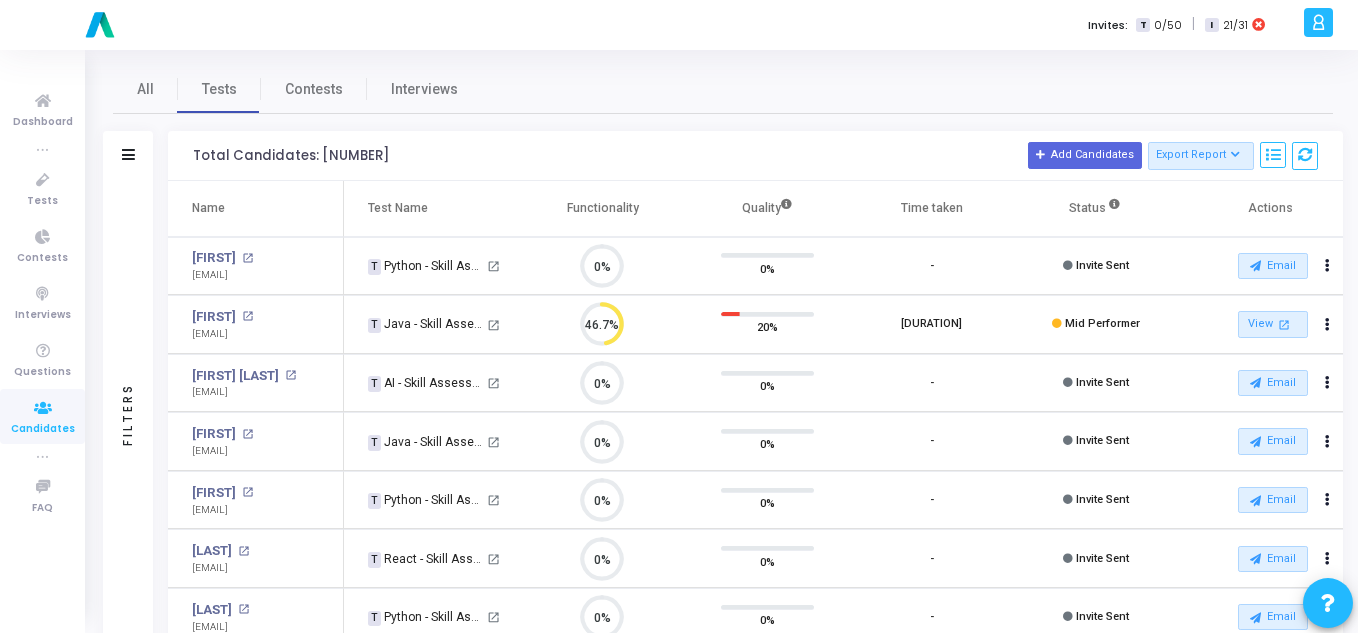 copy on "[EMAIL]" 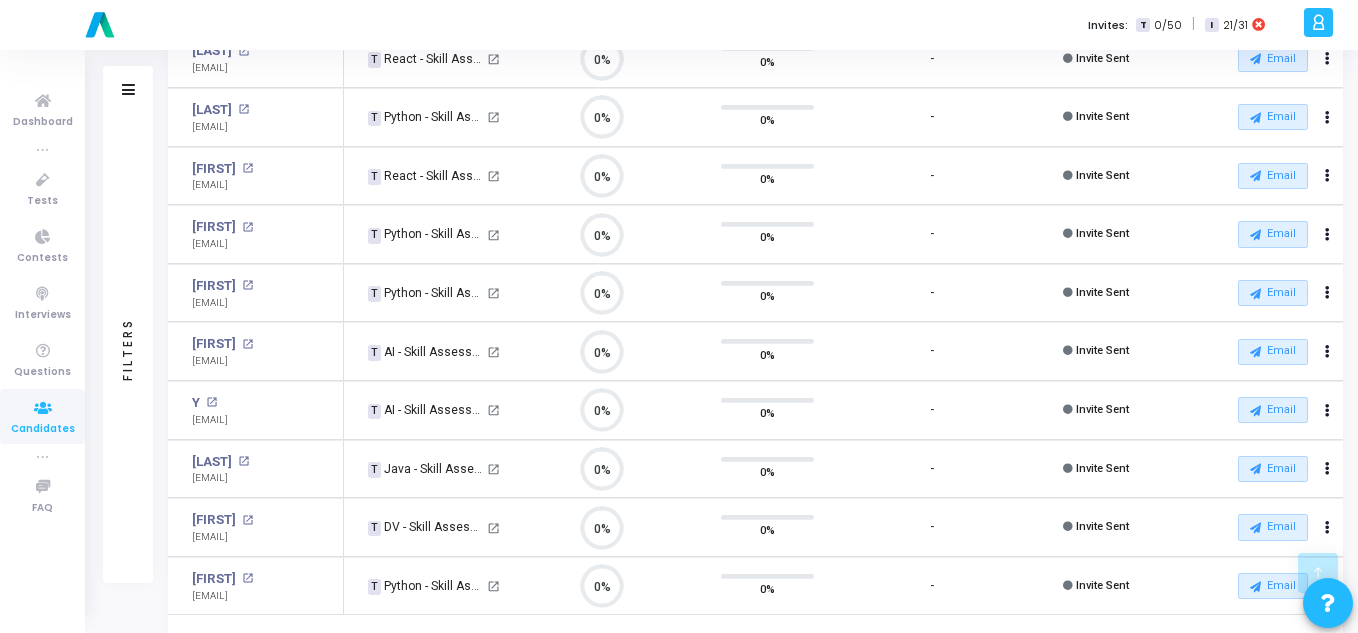 scroll, scrollTop: 553, scrollLeft: 0, axis: vertical 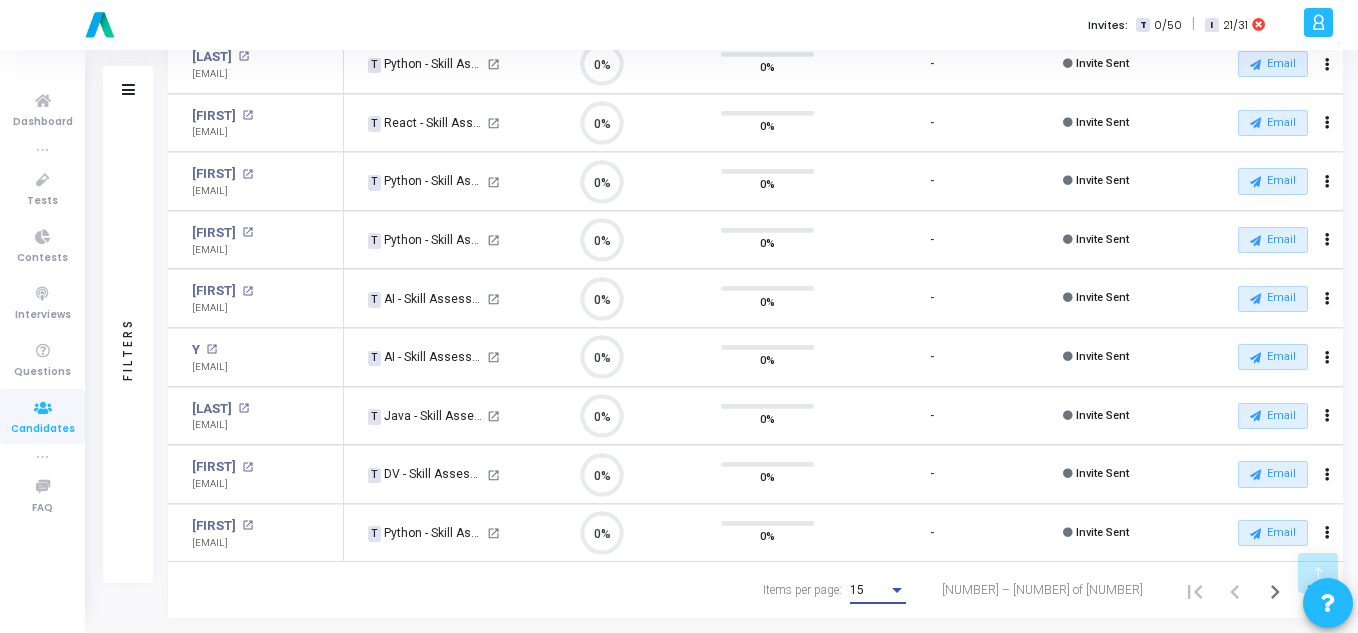 click on "15" at bounding box center [857, 590] 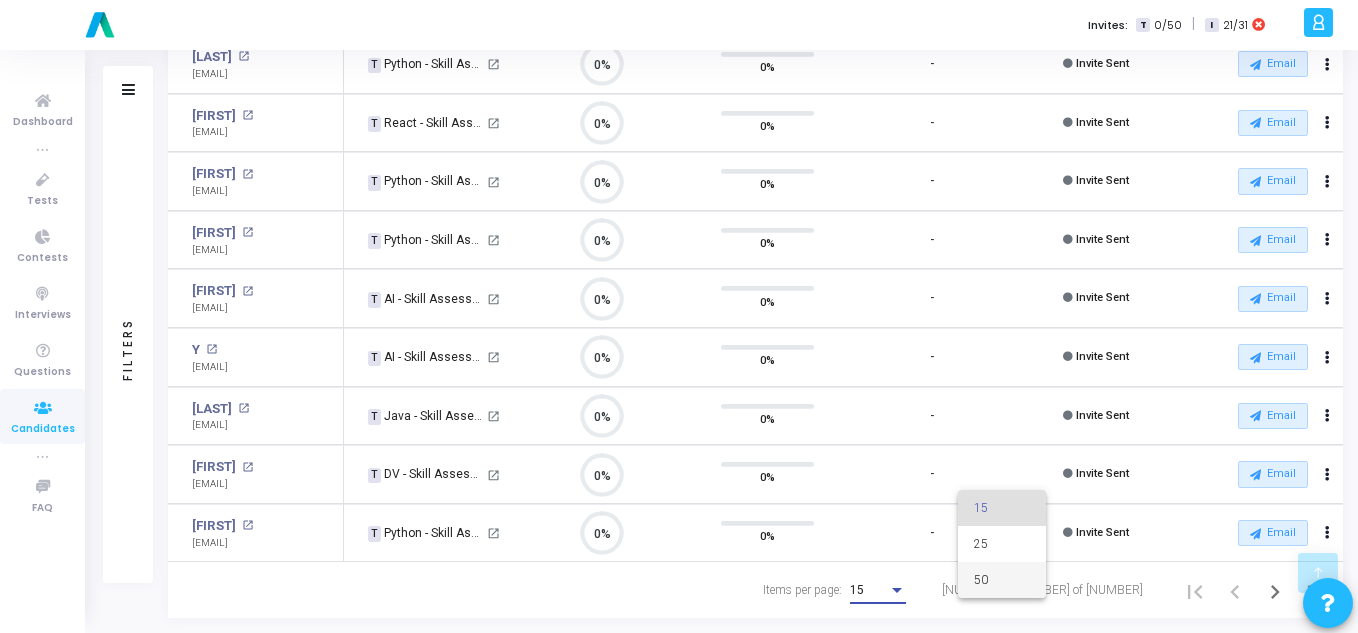 click on "50" at bounding box center [1002, 580] 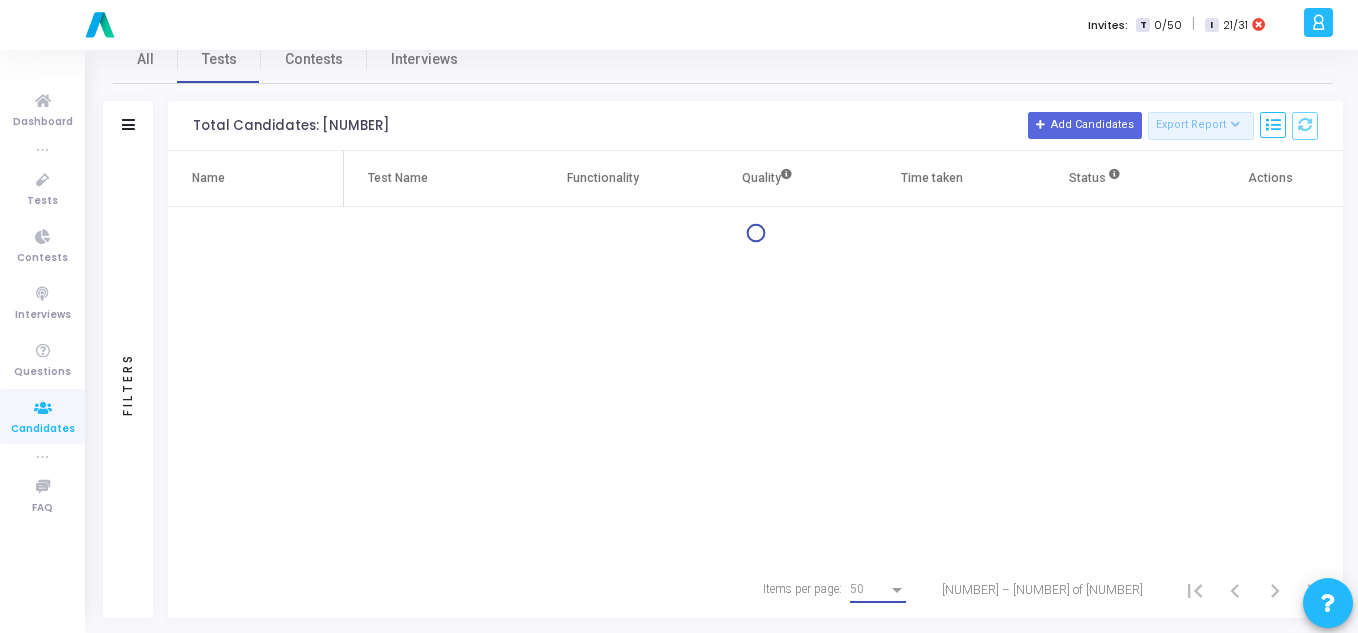 scroll, scrollTop: 0, scrollLeft: 0, axis: both 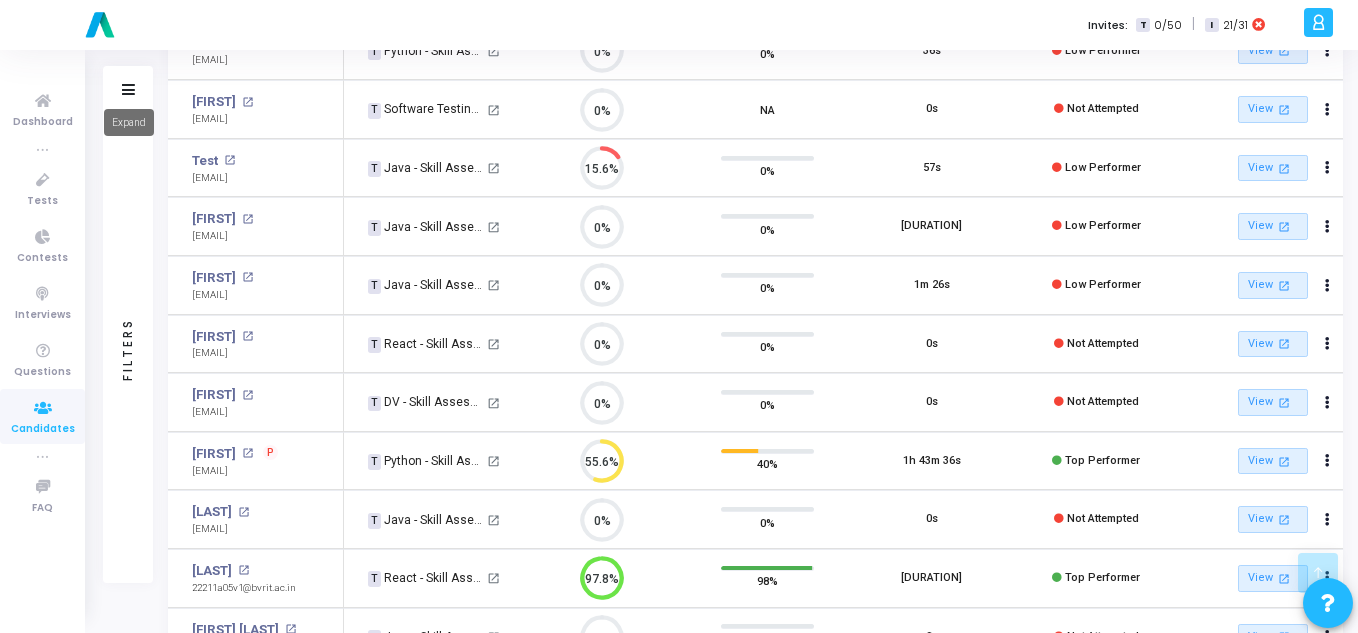 click 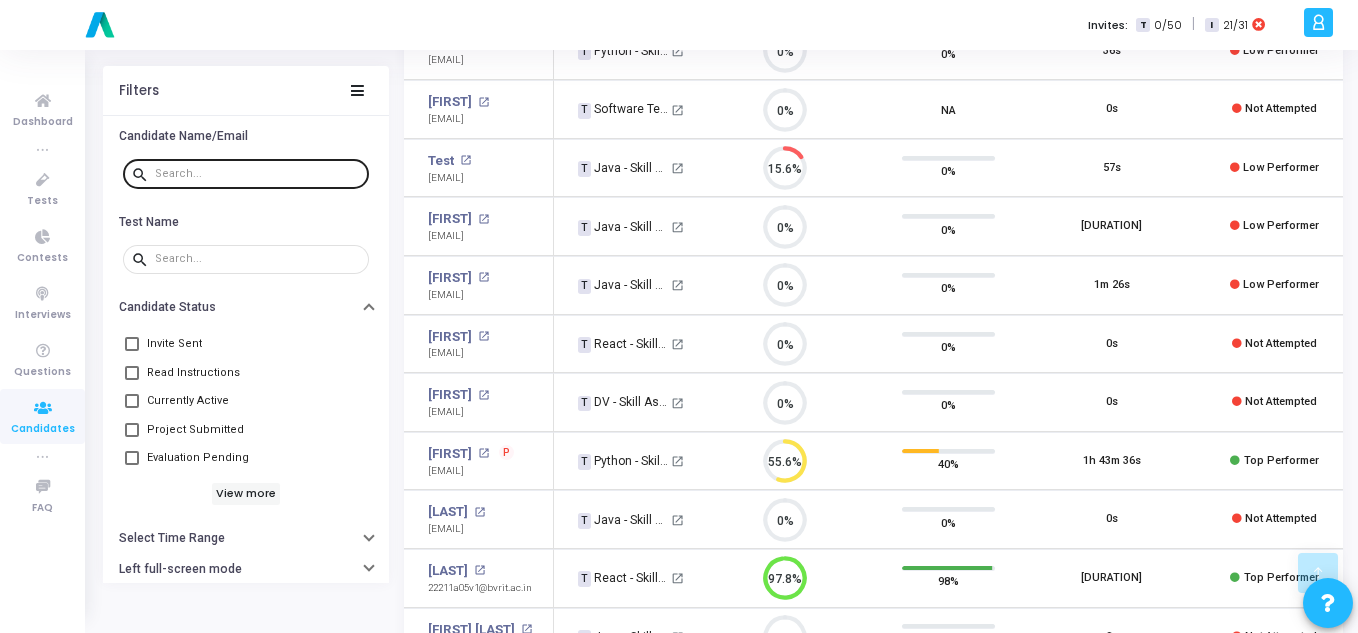 click at bounding box center [258, 172] 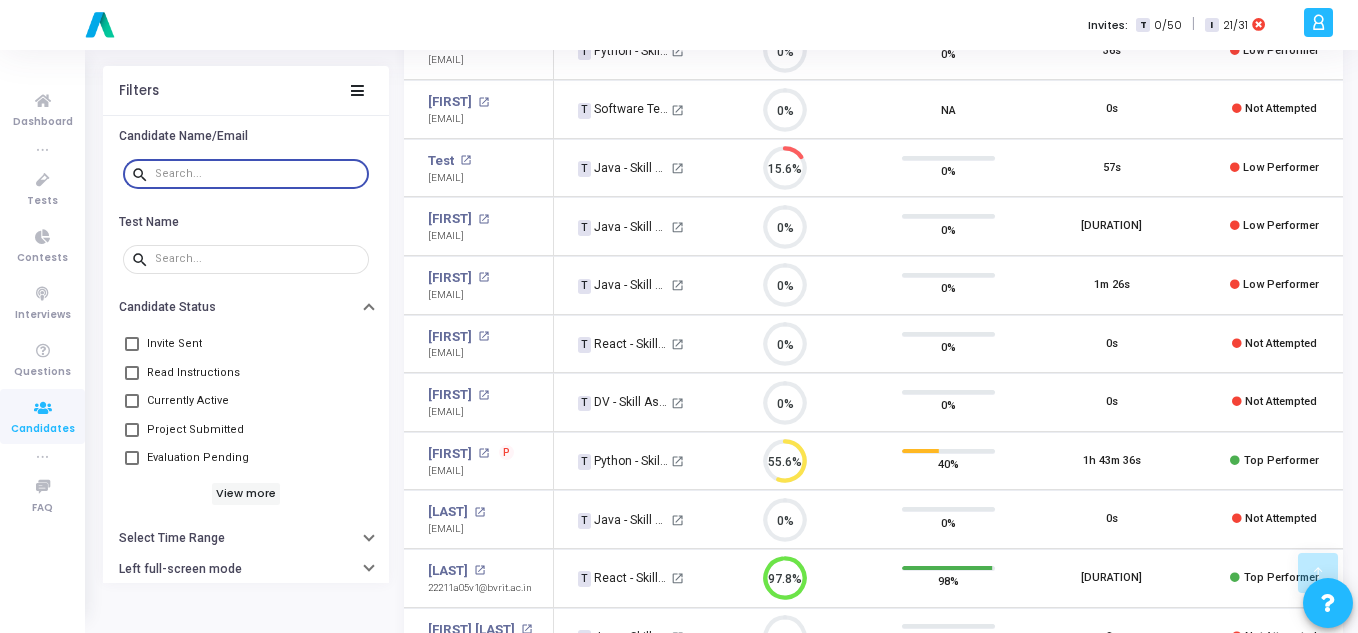 paste on "[EMAIL]" 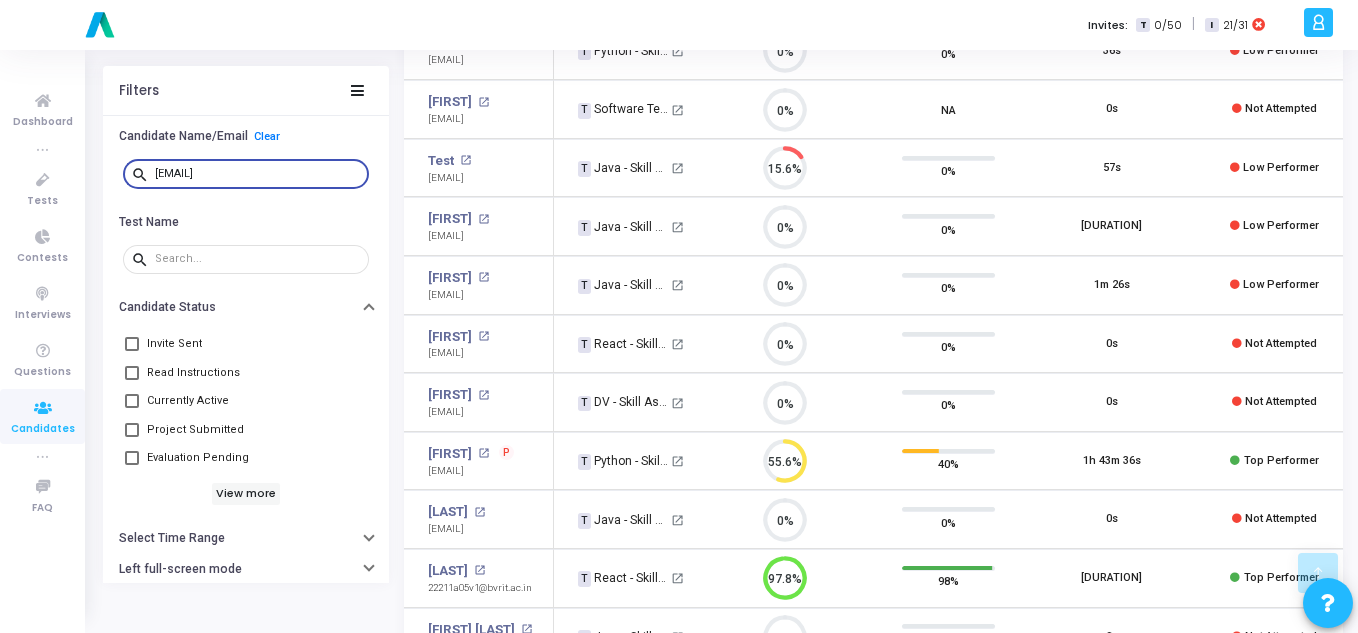 scroll, scrollTop: 0, scrollLeft: 0, axis: both 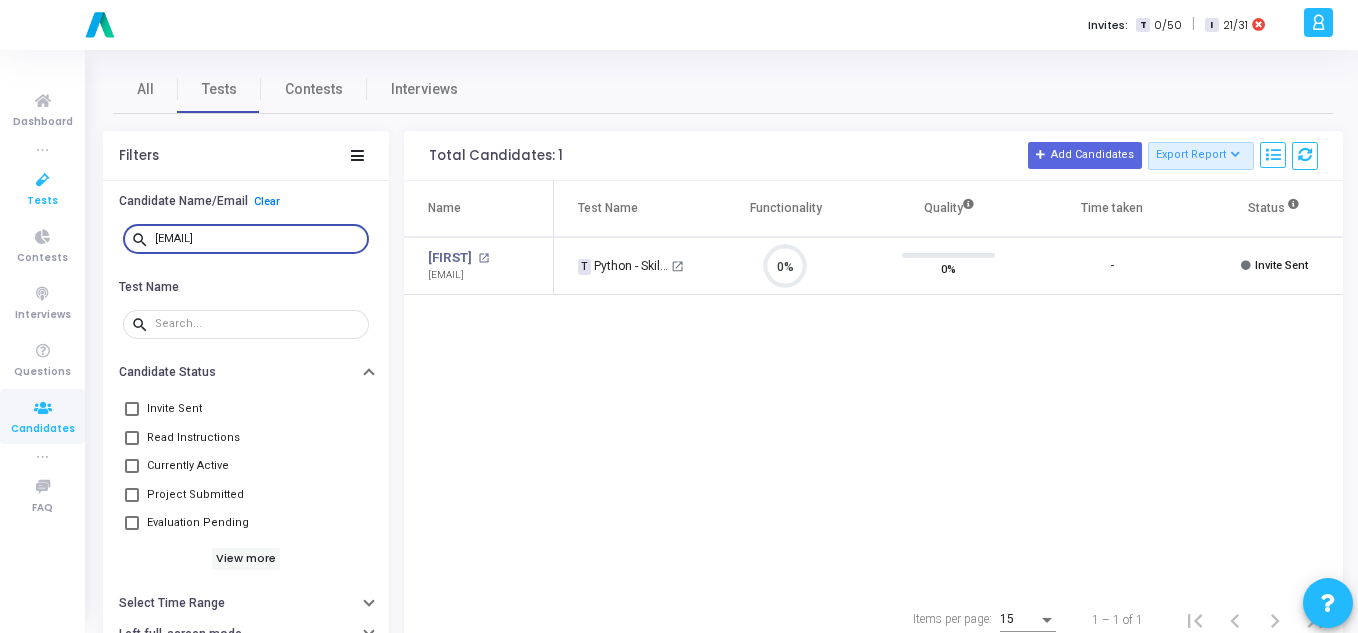 drag, startPoint x: 283, startPoint y: 239, endPoint x: 0, endPoint y: 202, distance: 285.40848 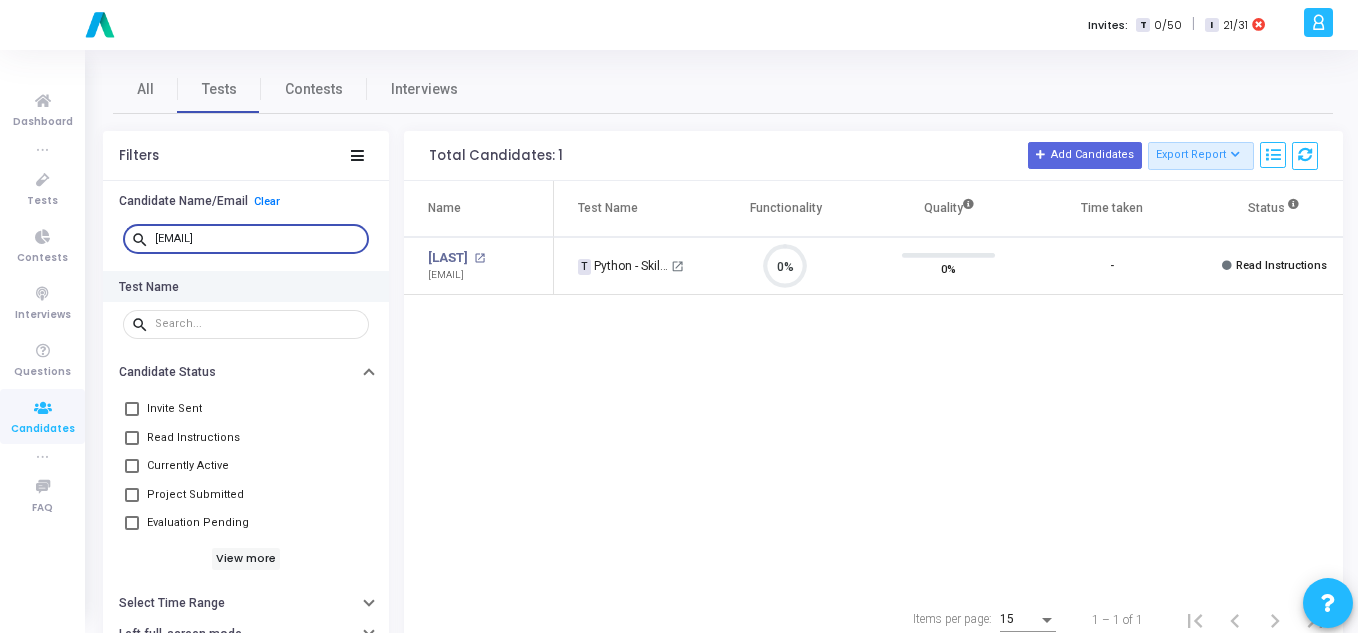 scroll, scrollTop: 9, scrollLeft: 9, axis: both 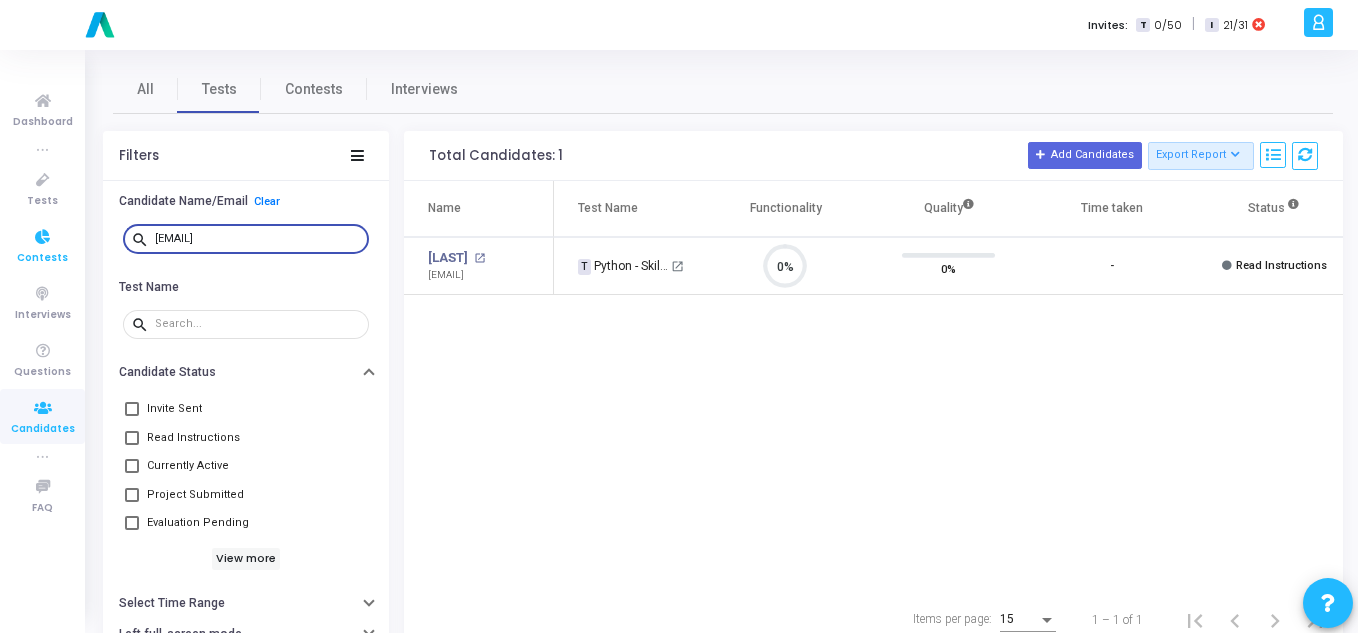 drag, startPoint x: 320, startPoint y: 234, endPoint x: 0, endPoint y: 222, distance: 320.2249 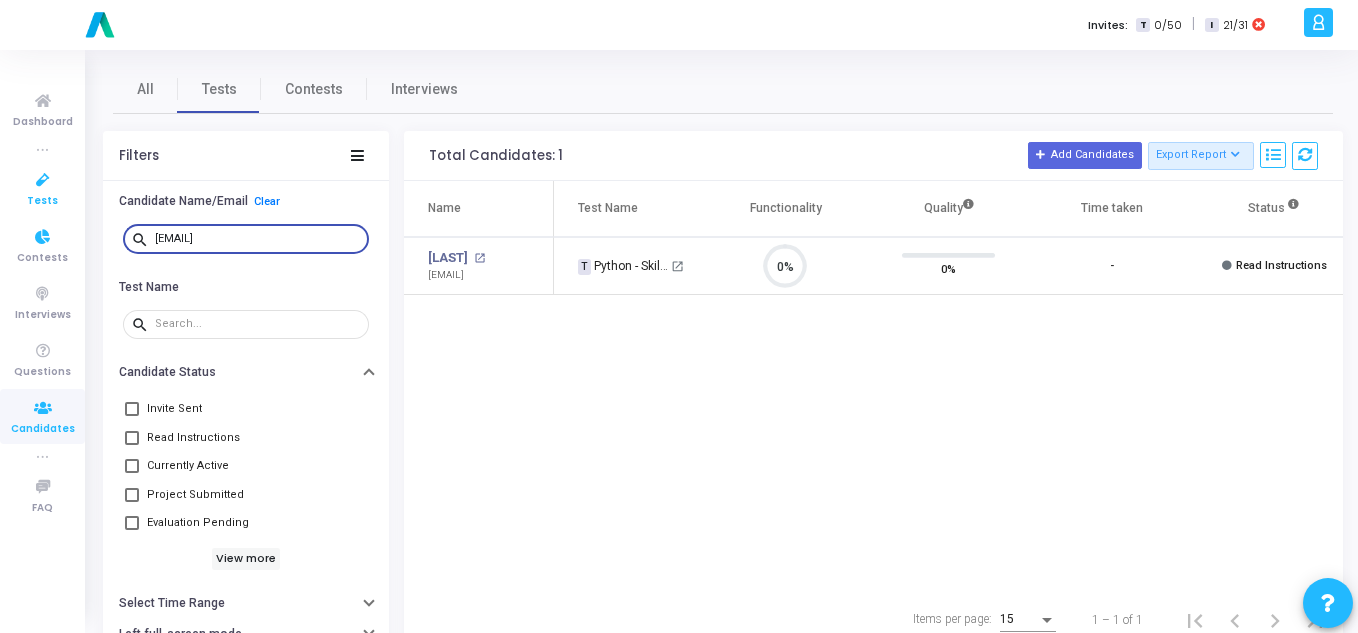 paste on "[EMAIL]" 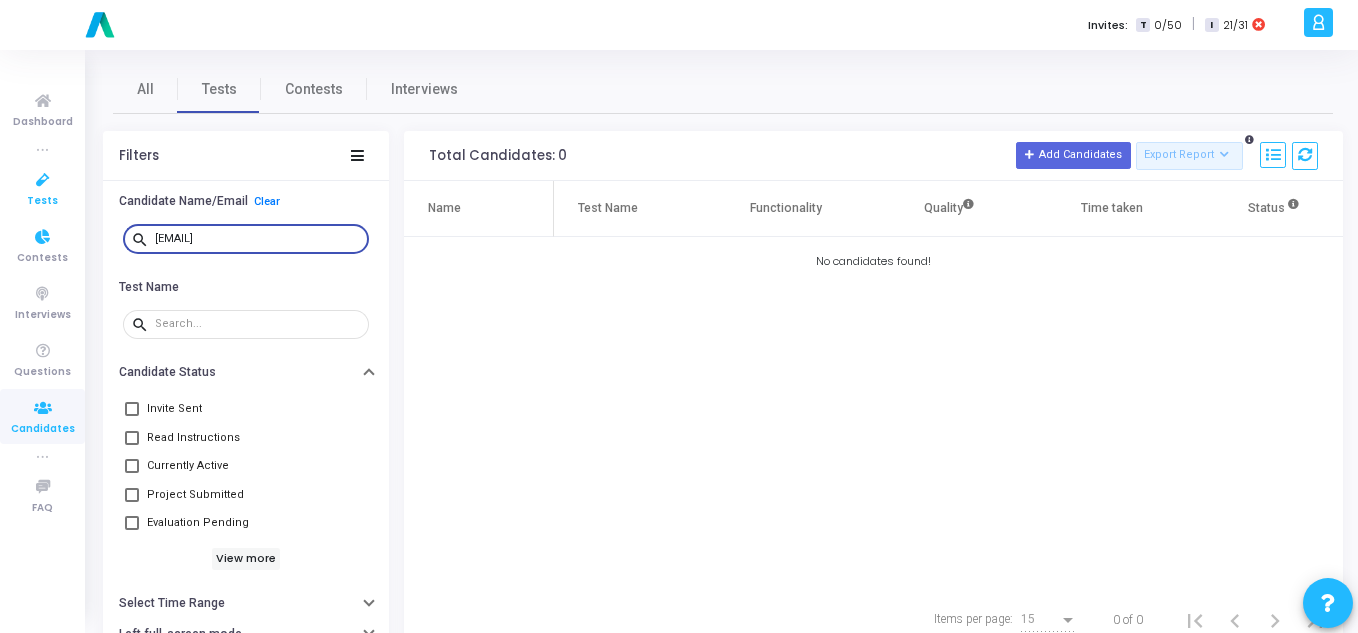 drag, startPoint x: 319, startPoint y: 233, endPoint x: 0, endPoint y: 205, distance: 320.22647 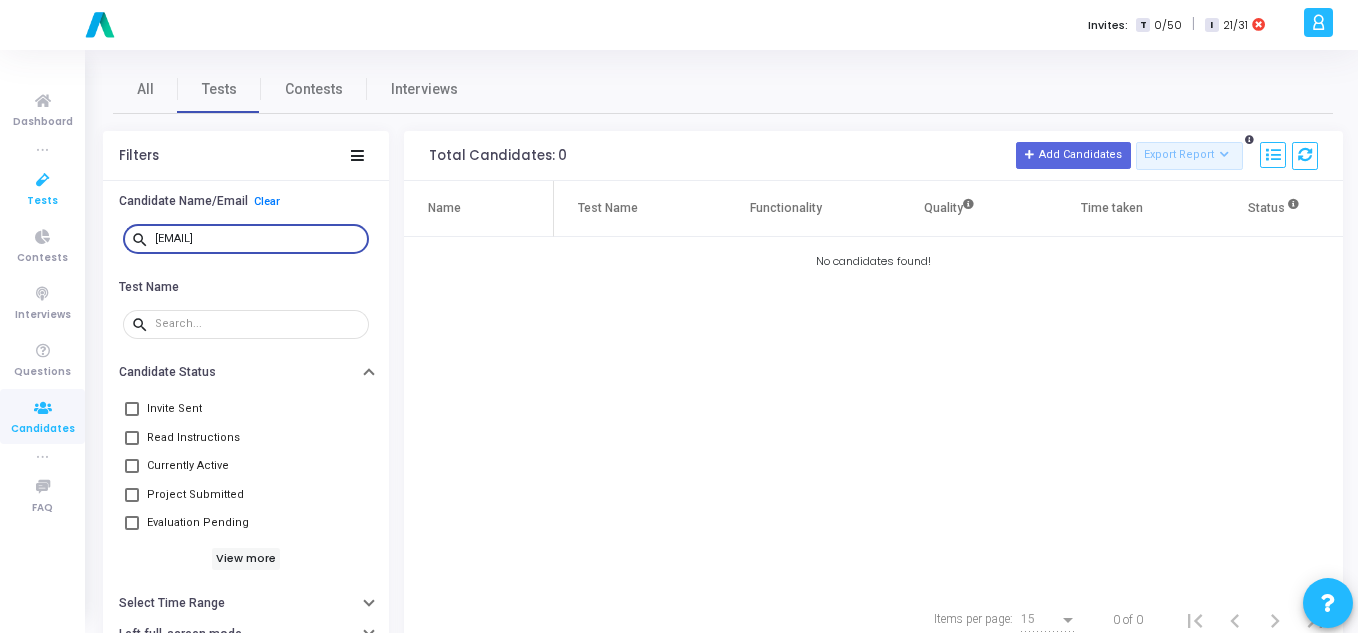 paste on "[EMAIL]" 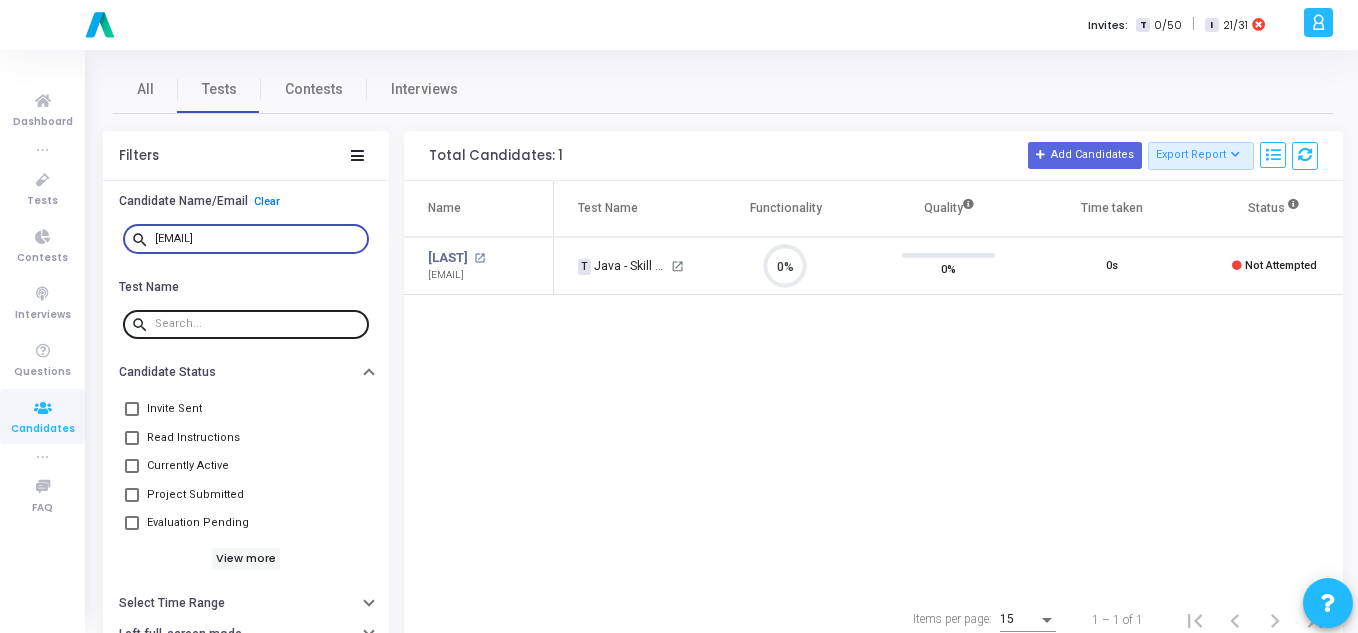 scroll, scrollTop: 9, scrollLeft: 9, axis: both 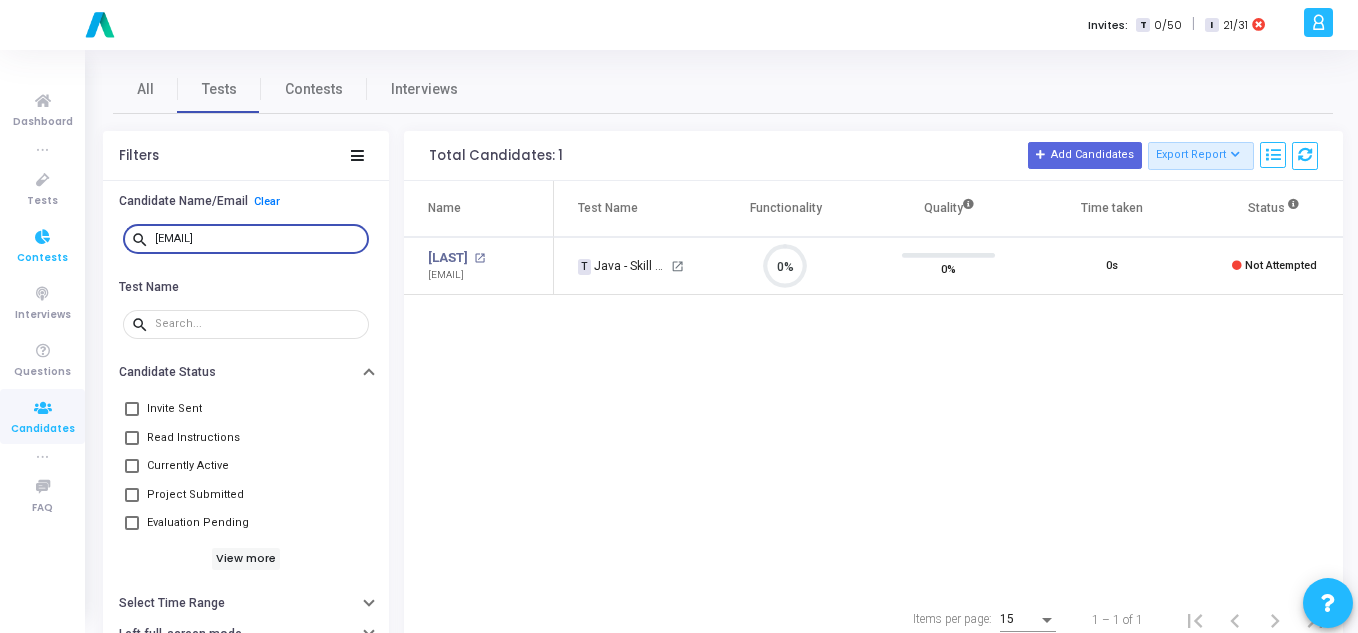 drag, startPoint x: 282, startPoint y: 234, endPoint x: 0, endPoint y: 230, distance: 282.02838 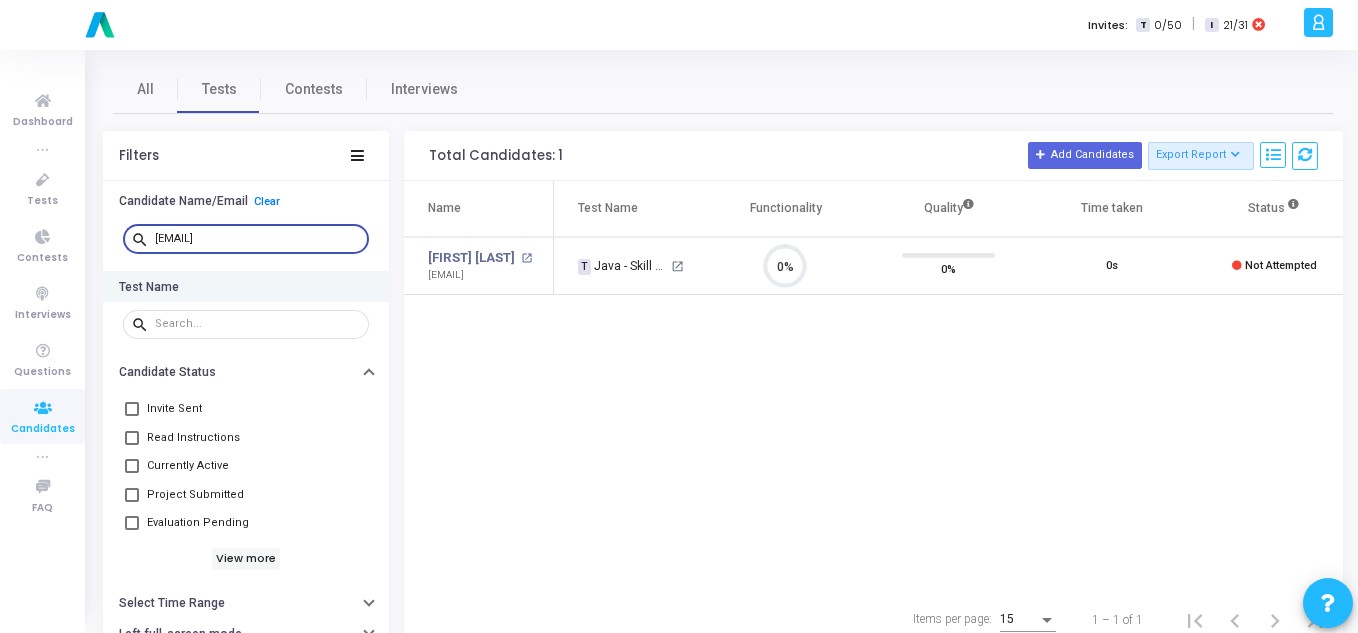 scroll, scrollTop: 9, scrollLeft: 9, axis: both 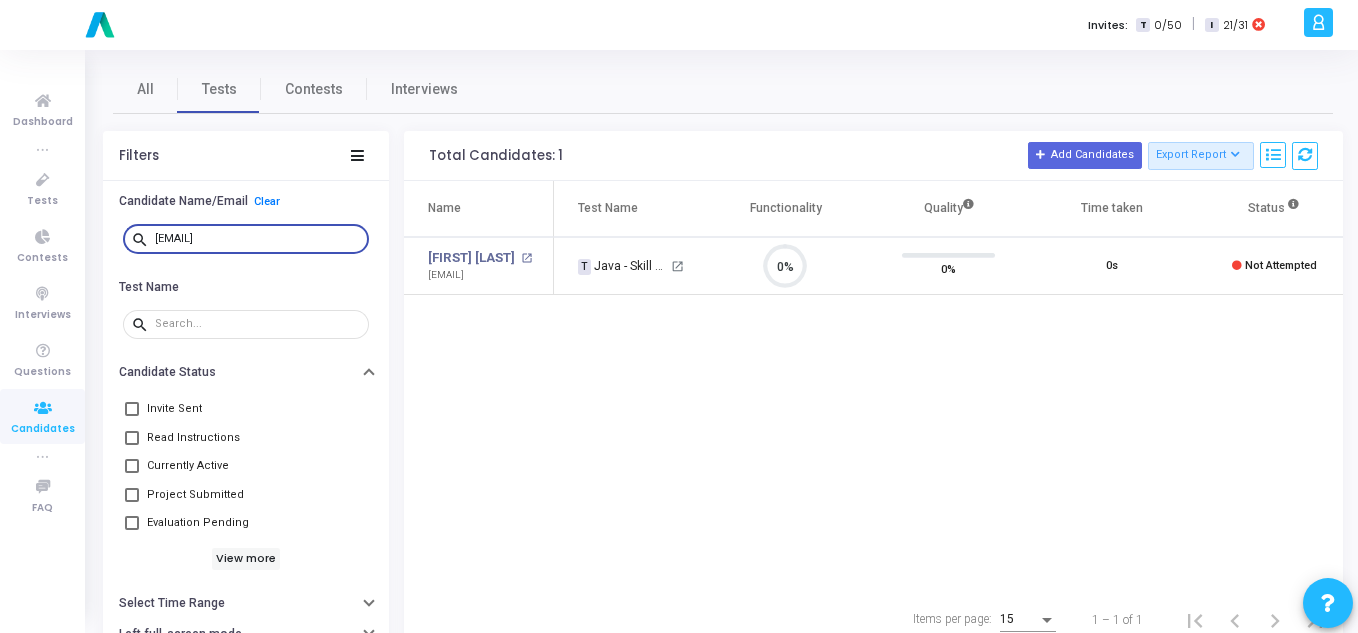 type on "[EMAIL]" 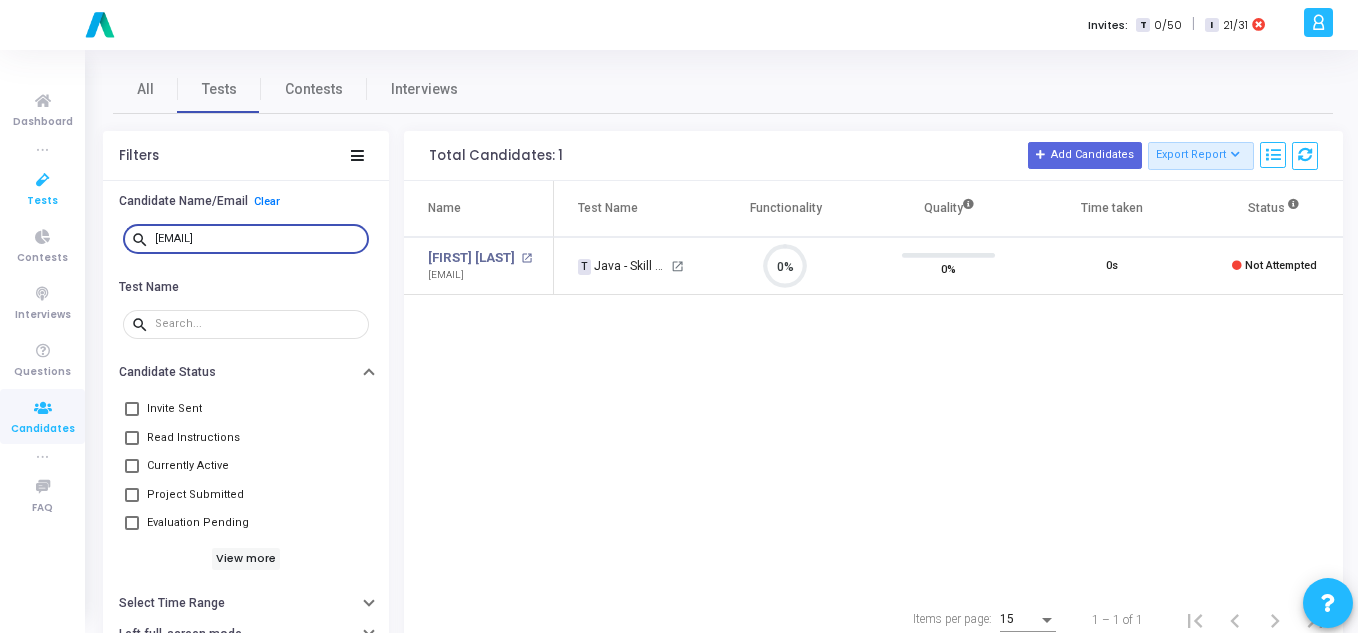 drag, startPoint x: 302, startPoint y: 237, endPoint x: 0, endPoint y: 195, distance: 304.90656 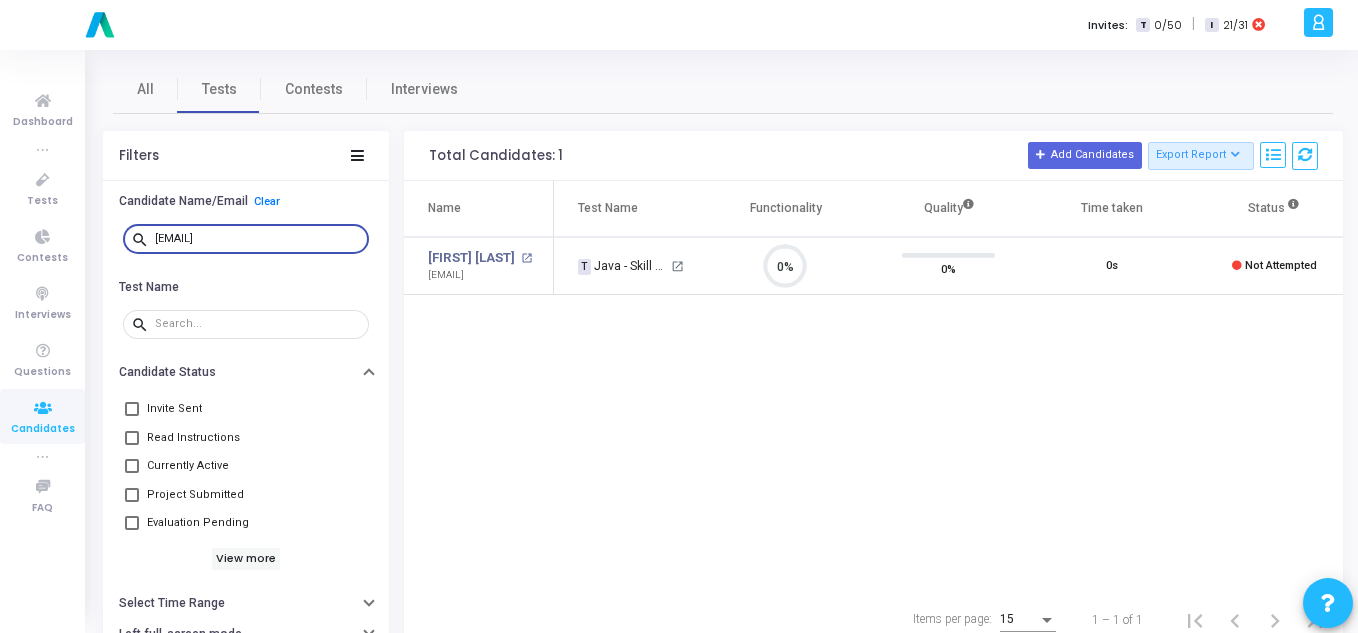 scroll, scrollTop: 9, scrollLeft: 9, axis: both 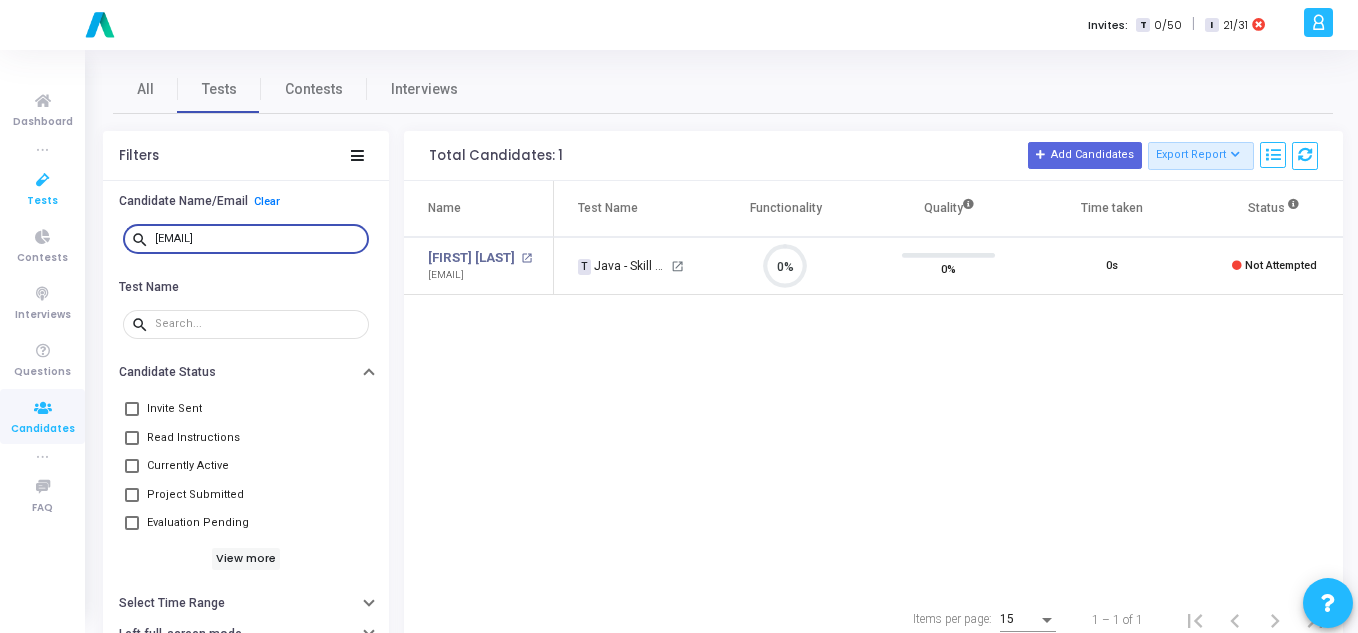 drag, startPoint x: 296, startPoint y: 236, endPoint x: 0, endPoint y: 200, distance: 298.18115 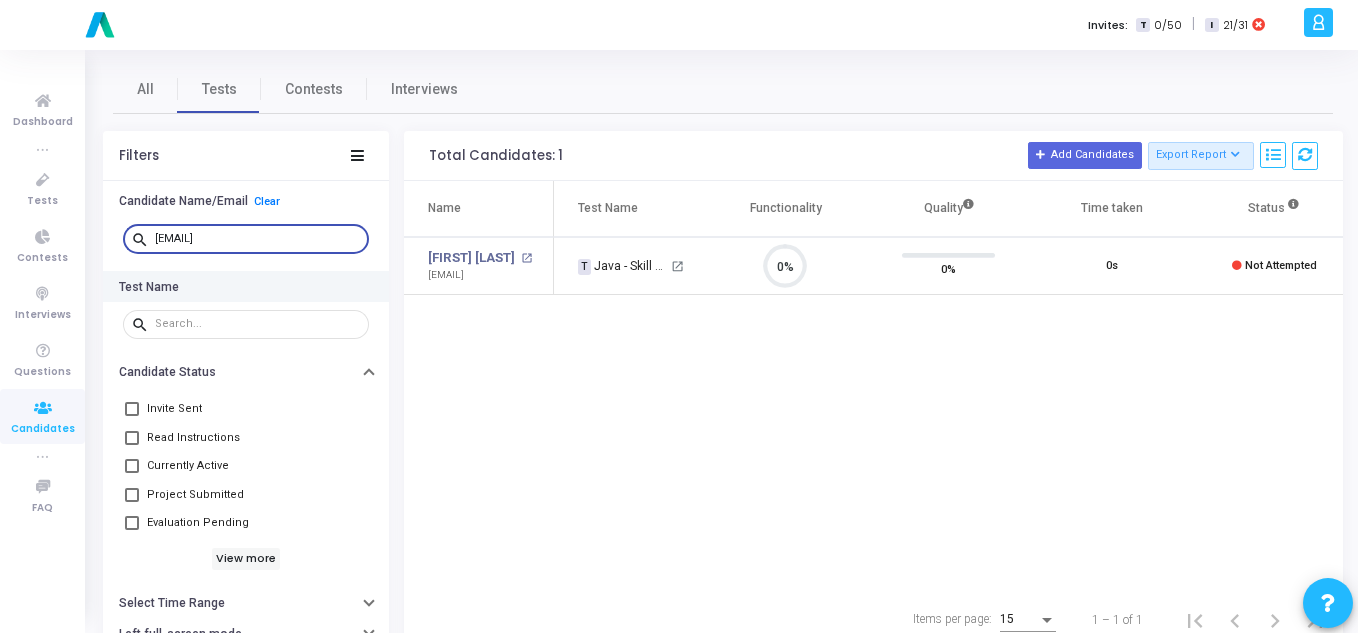 scroll, scrollTop: 9, scrollLeft: 9, axis: both 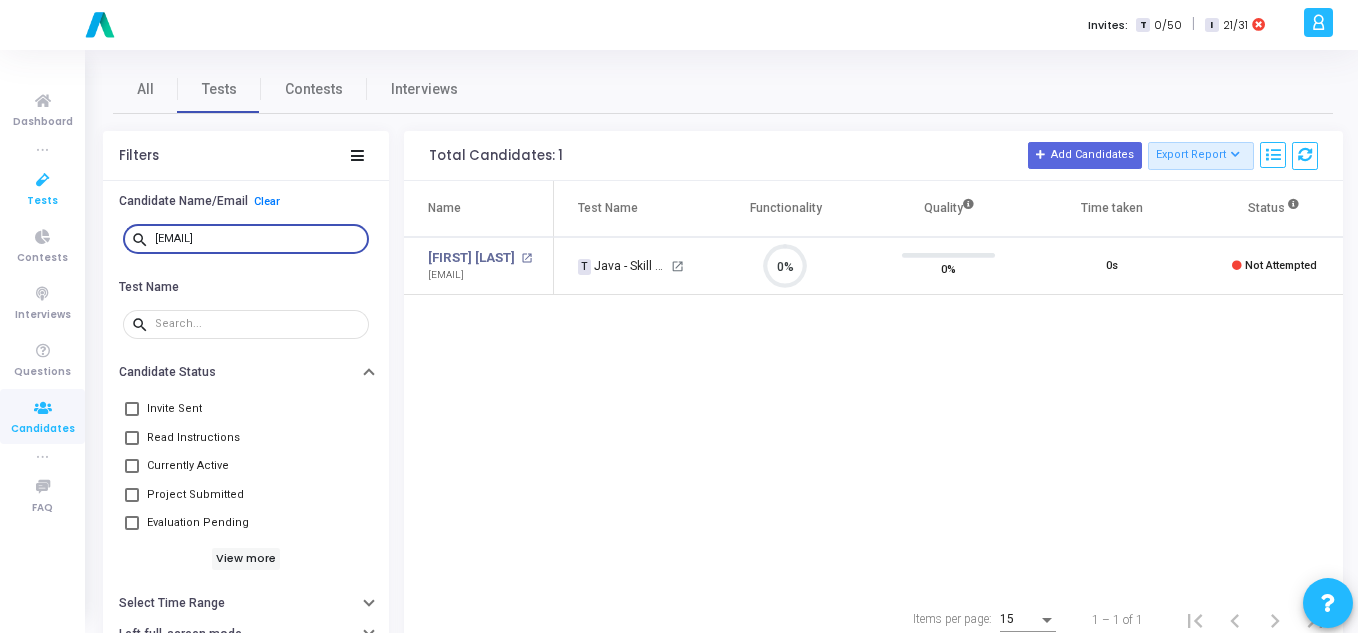 click at bounding box center (43, 180) 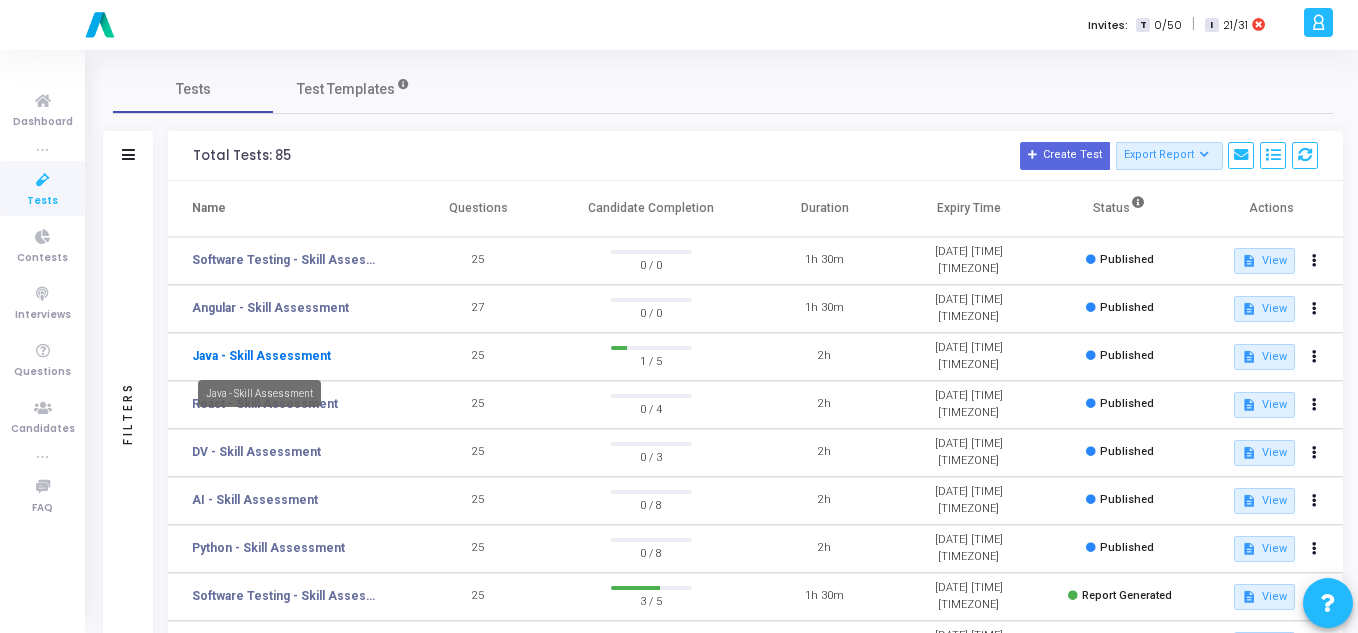 click on "Java - Skill Assessment" 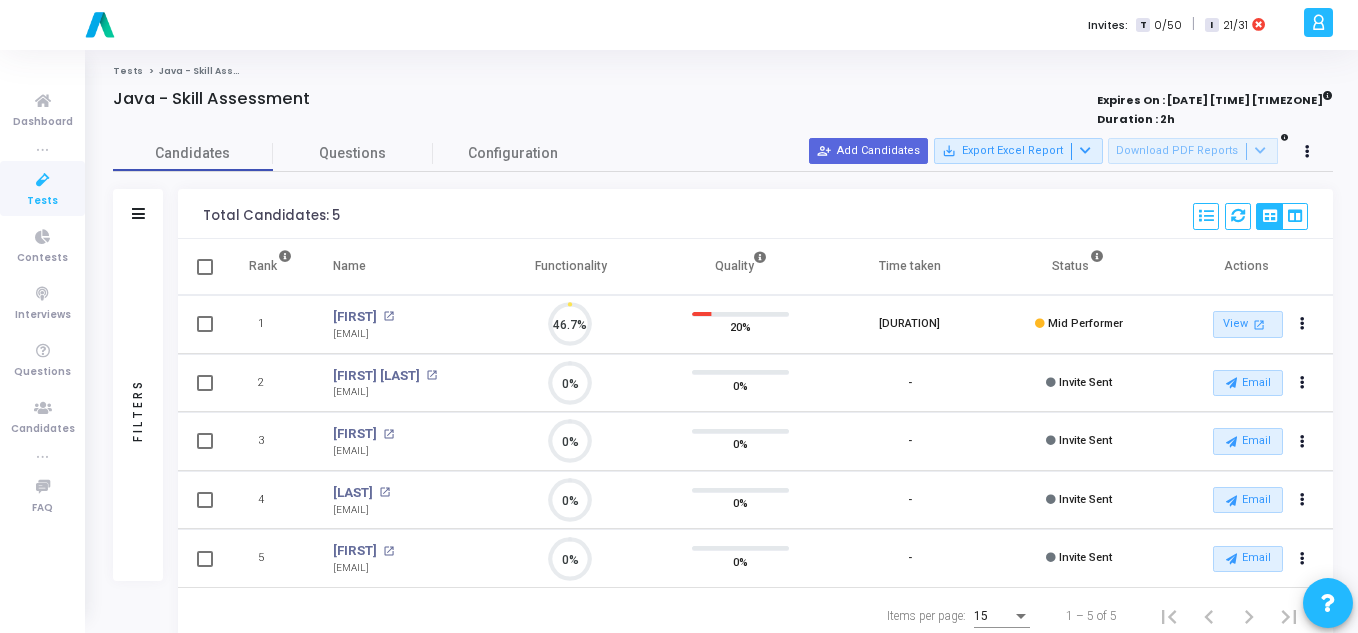 scroll, scrollTop: 9, scrollLeft: 9, axis: both 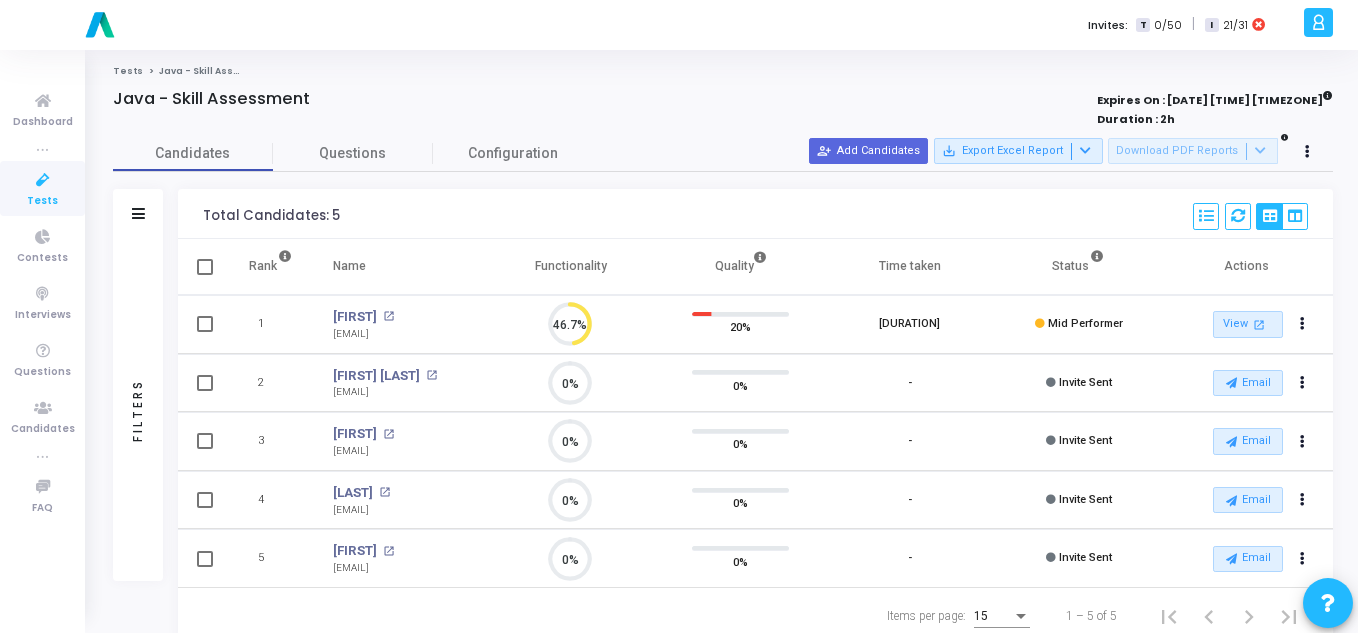 drag, startPoint x: 472, startPoint y: 333, endPoint x: 320, endPoint y: 332, distance: 152.0033 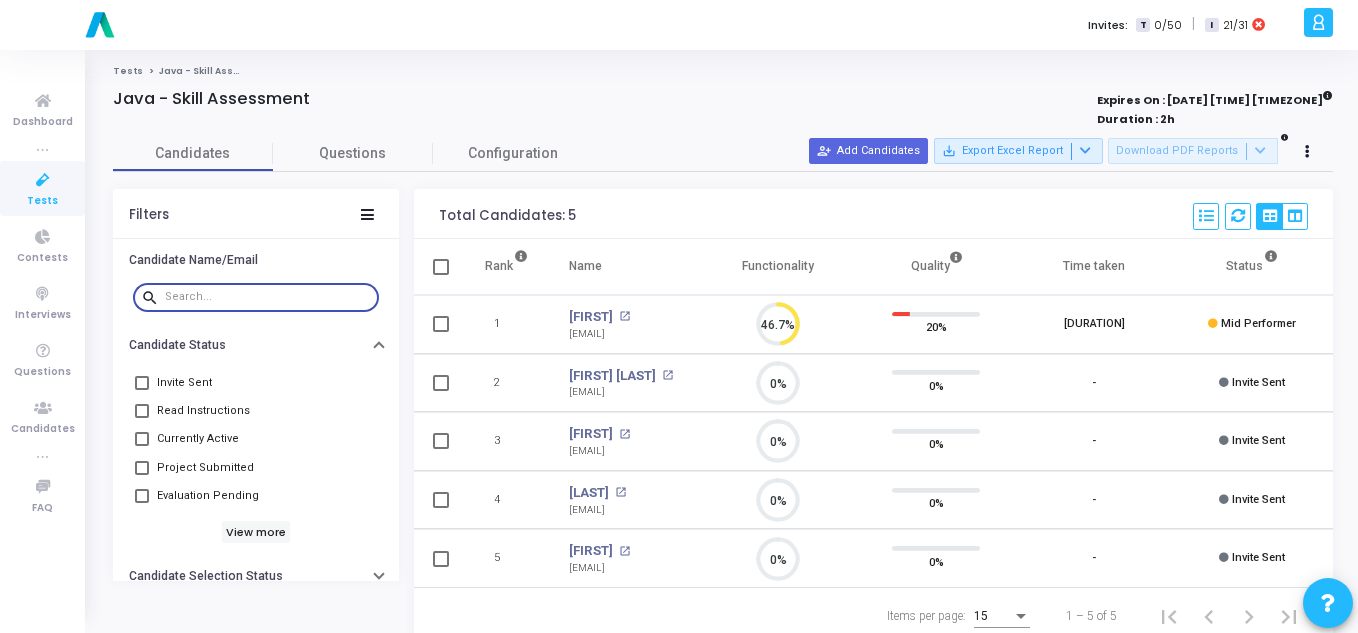 click at bounding box center (268, 297) 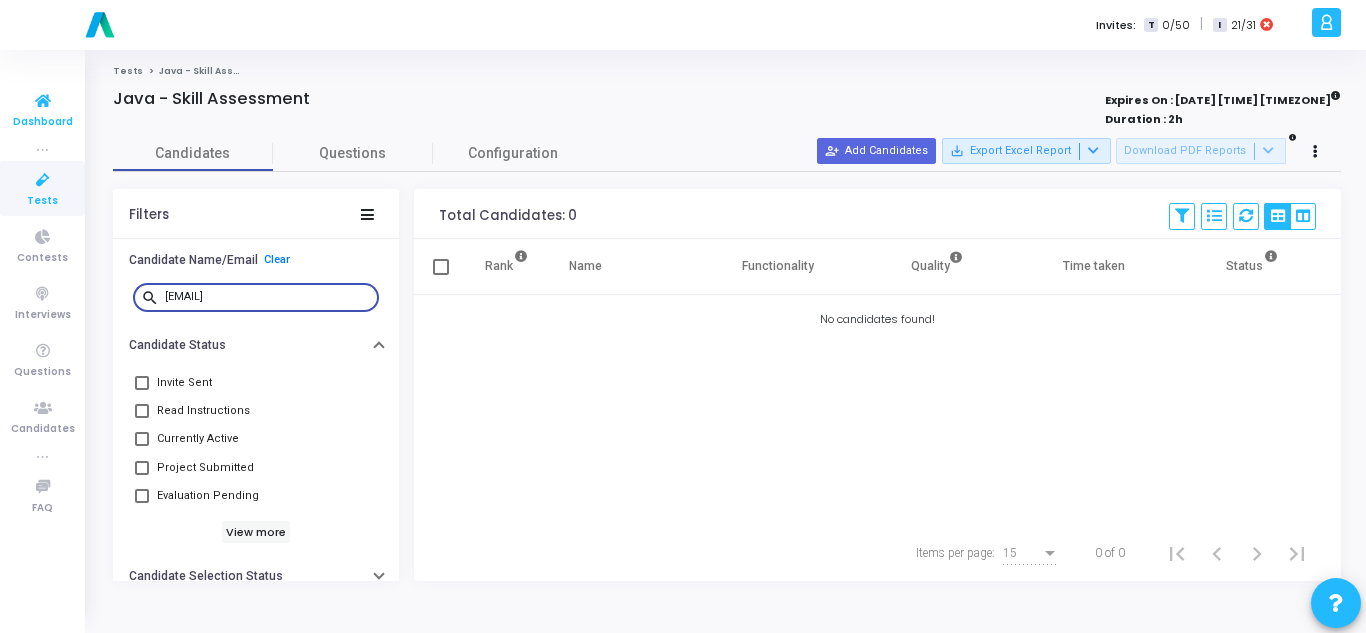 type on "[EMAIL]" 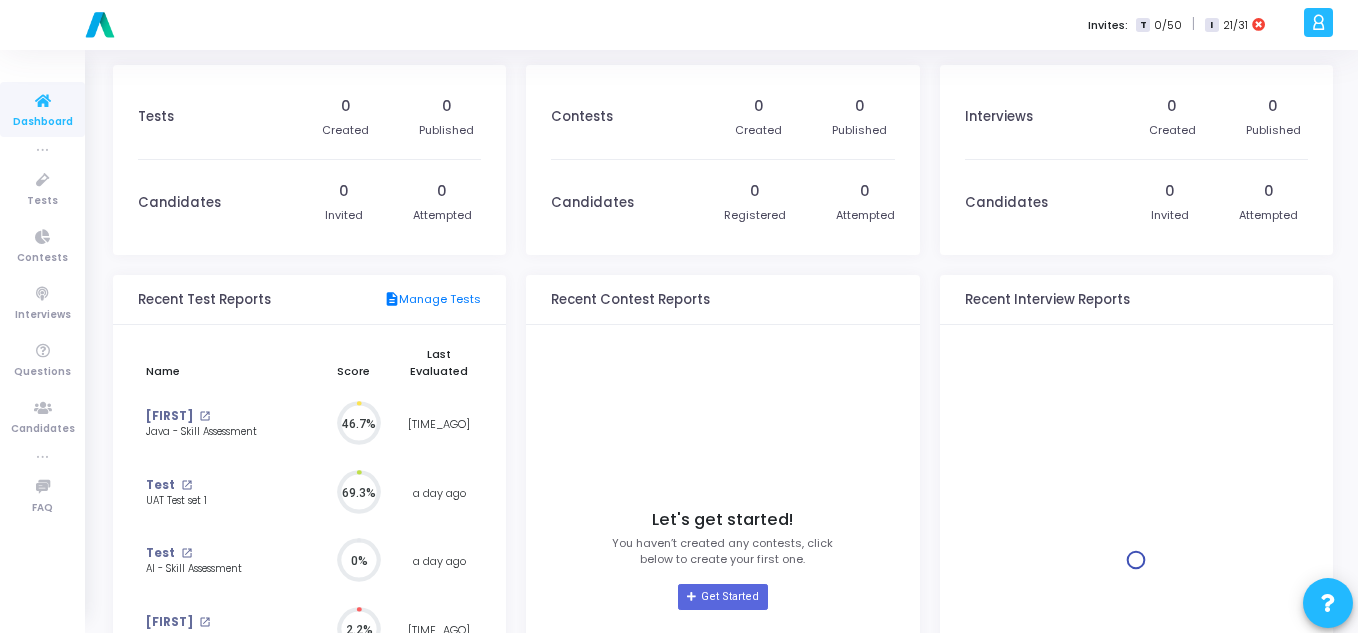 scroll, scrollTop: 9, scrollLeft: 9, axis: both 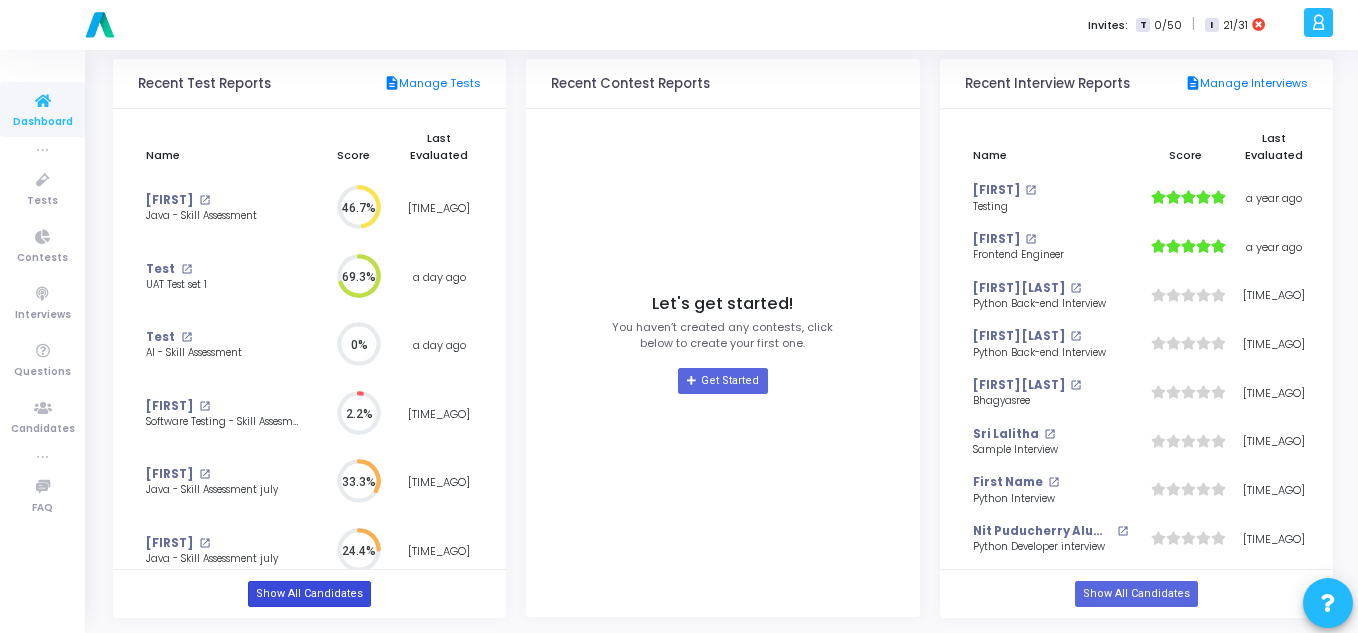 click on "Show All Candidates" 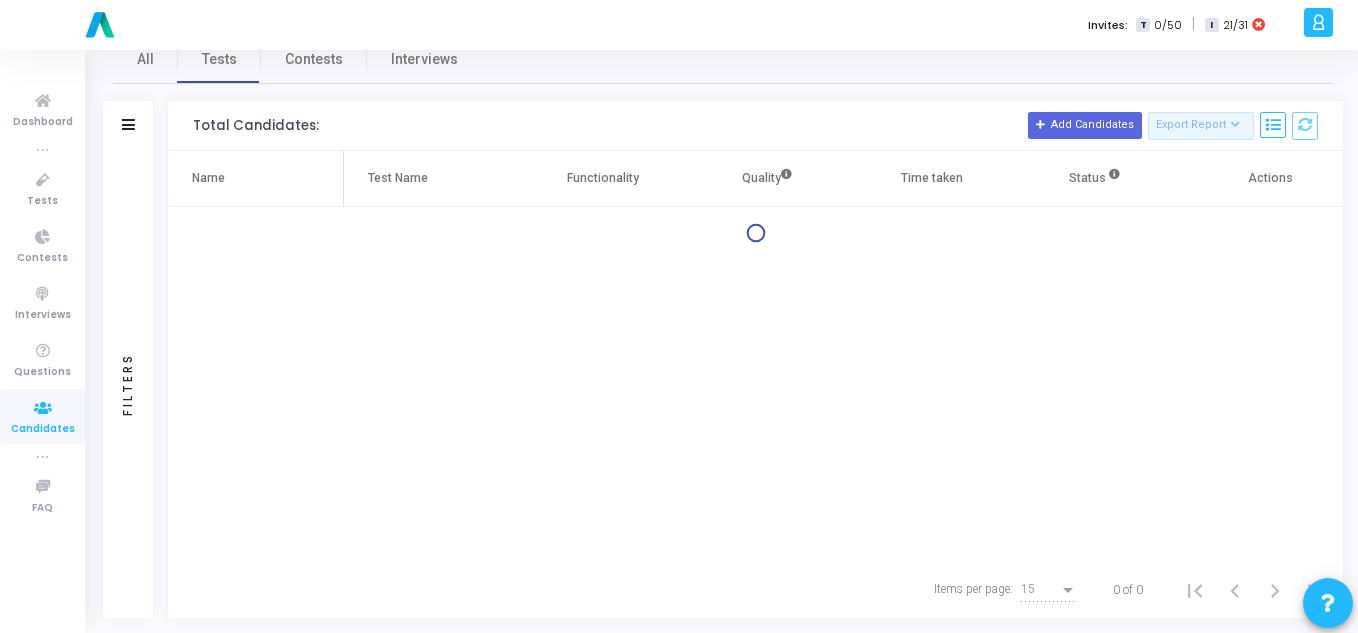 scroll, scrollTop: 0, scrollLeft: 0, axis: both 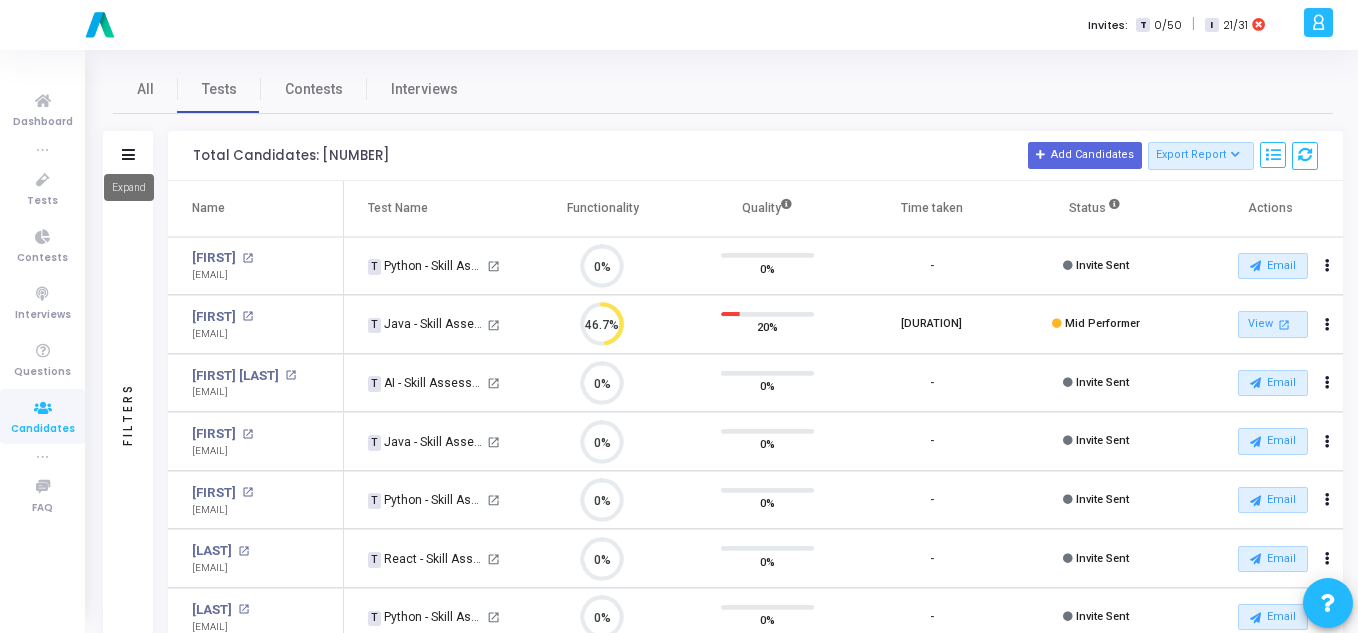 click on "Filters" 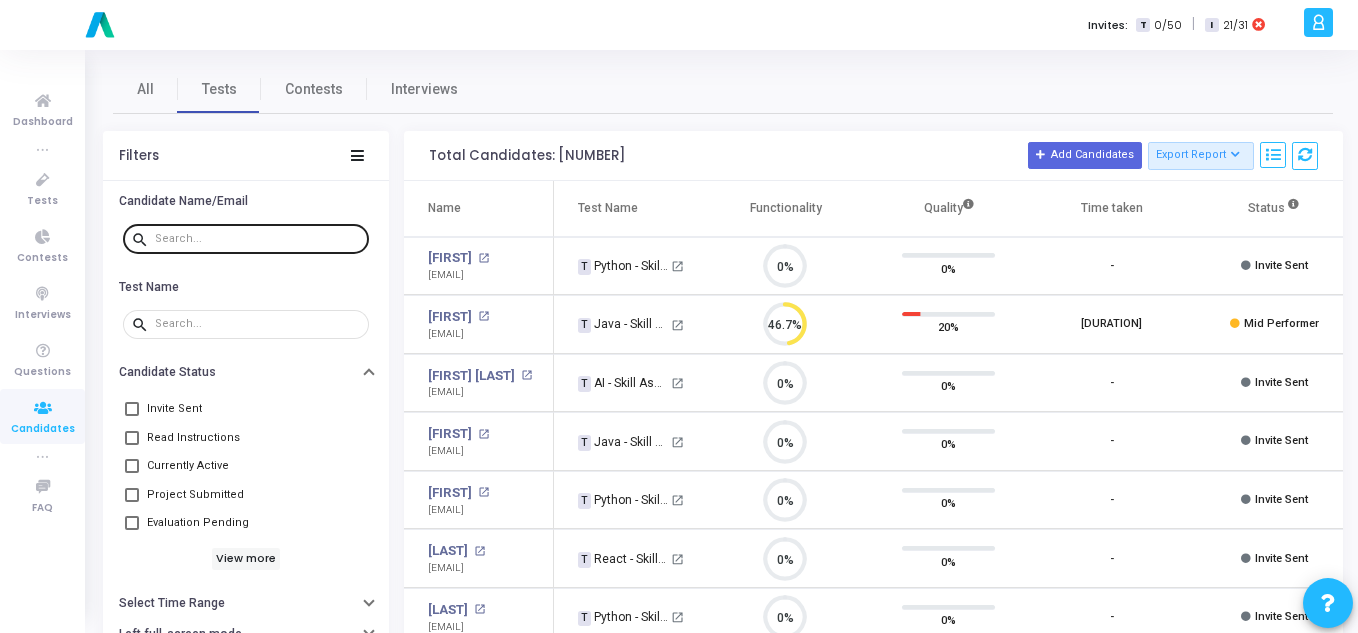 click at bounding box center (258, 239) 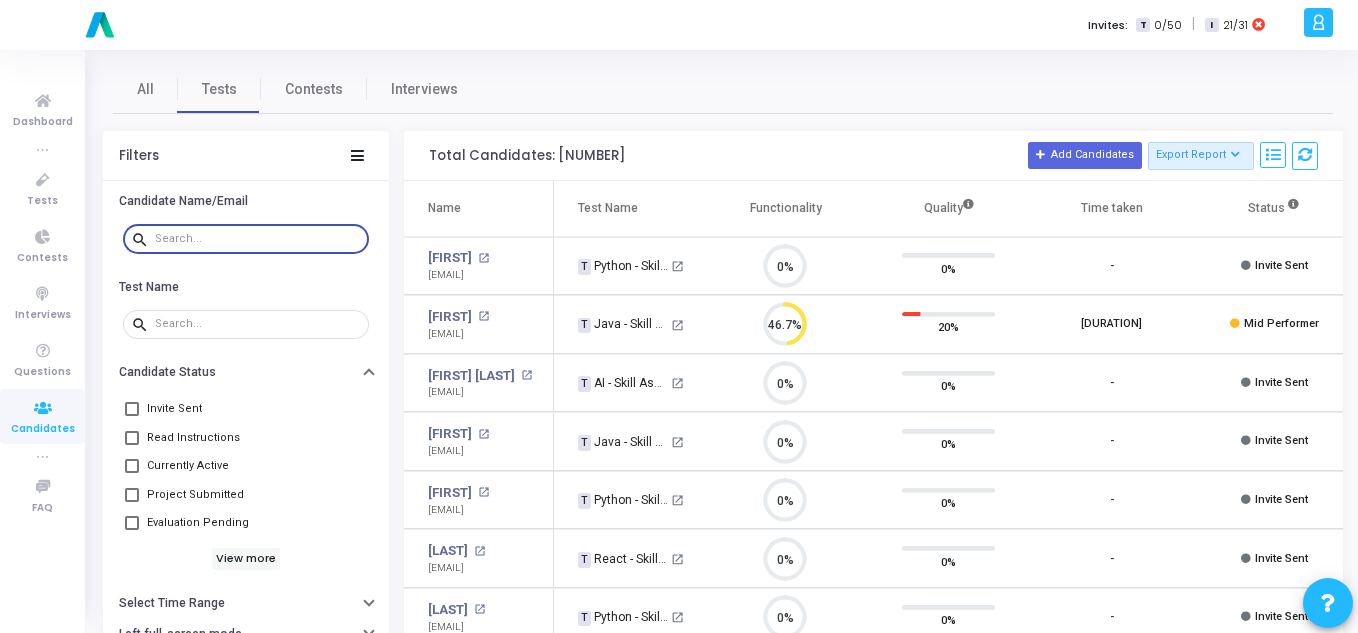 paste on "[EMAIL]" 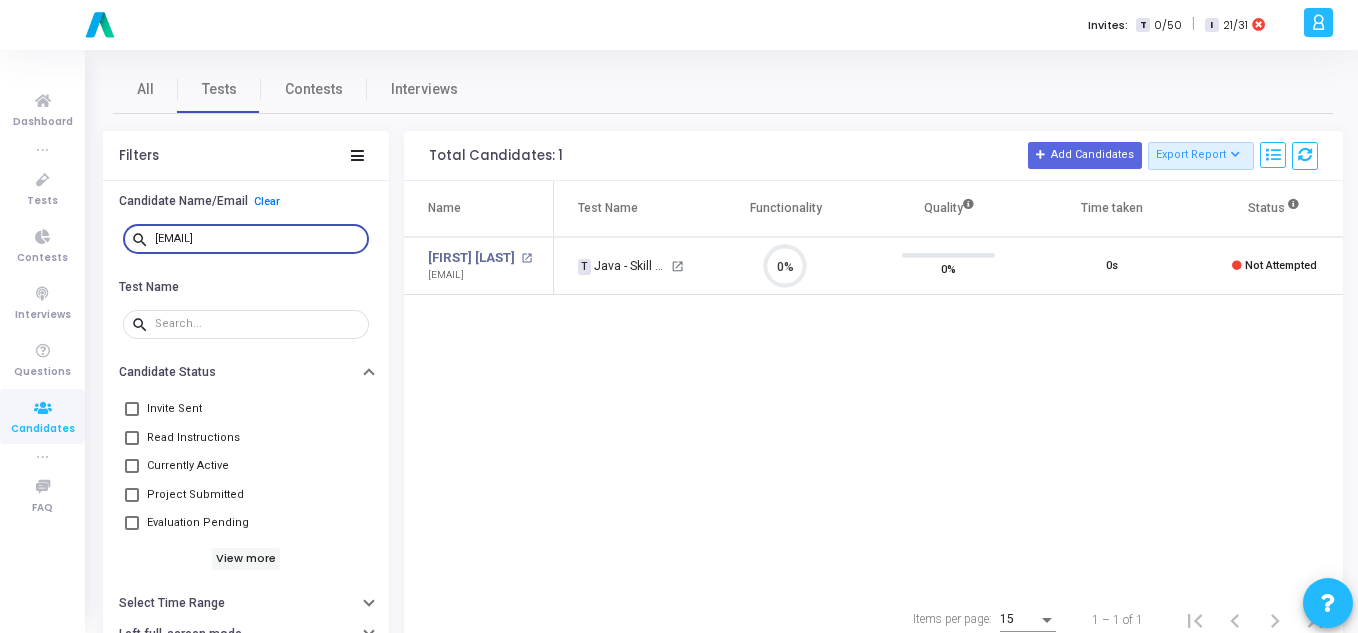 type on "[EMAIL]" 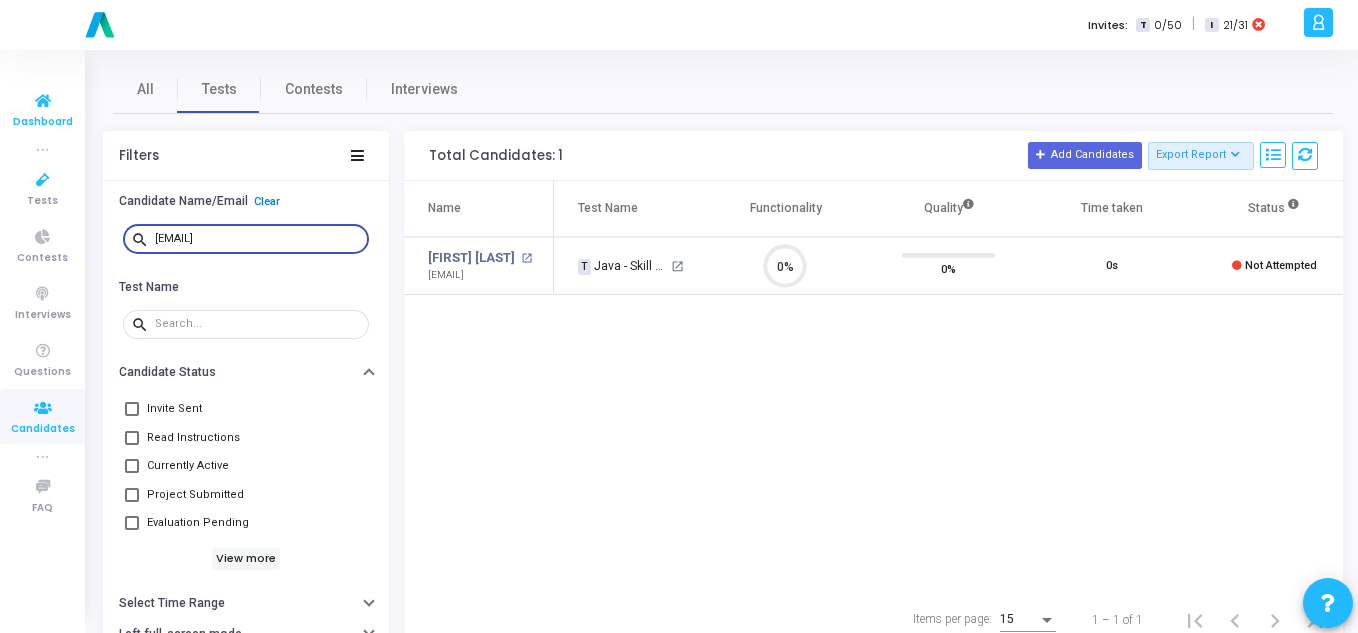 click at bounding box center (43, 101) 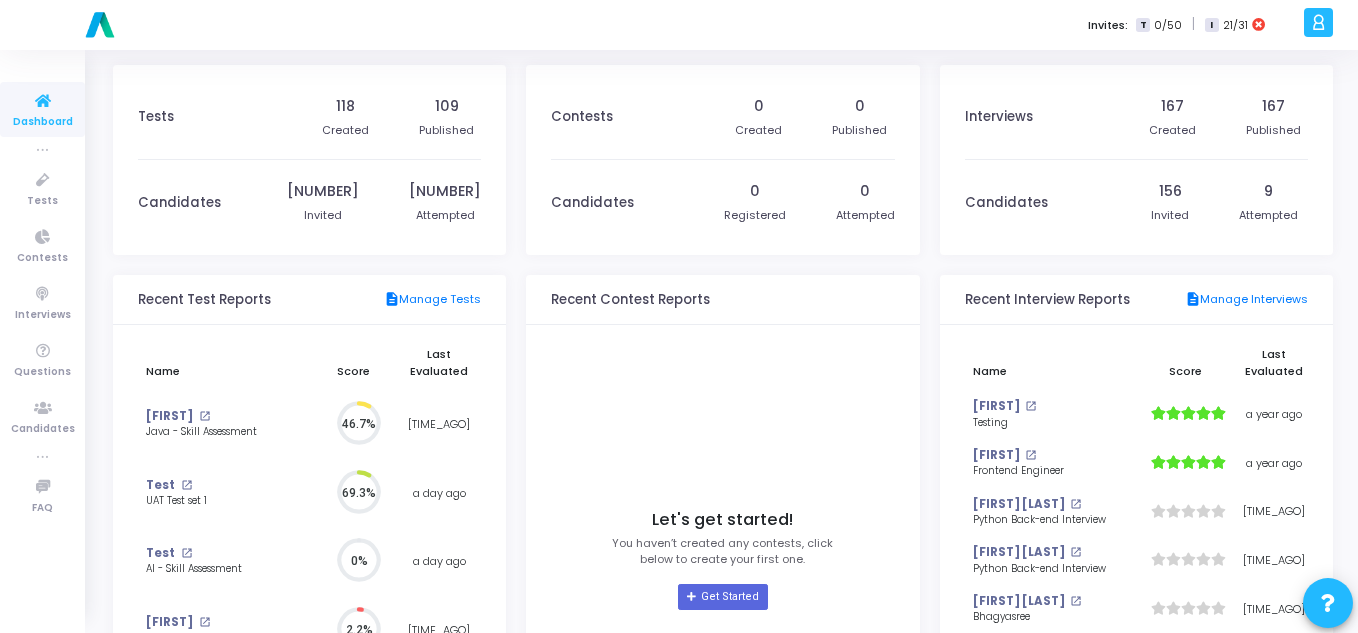 scroll, scrollTop: 9, scrollLeft: 9, axis: both 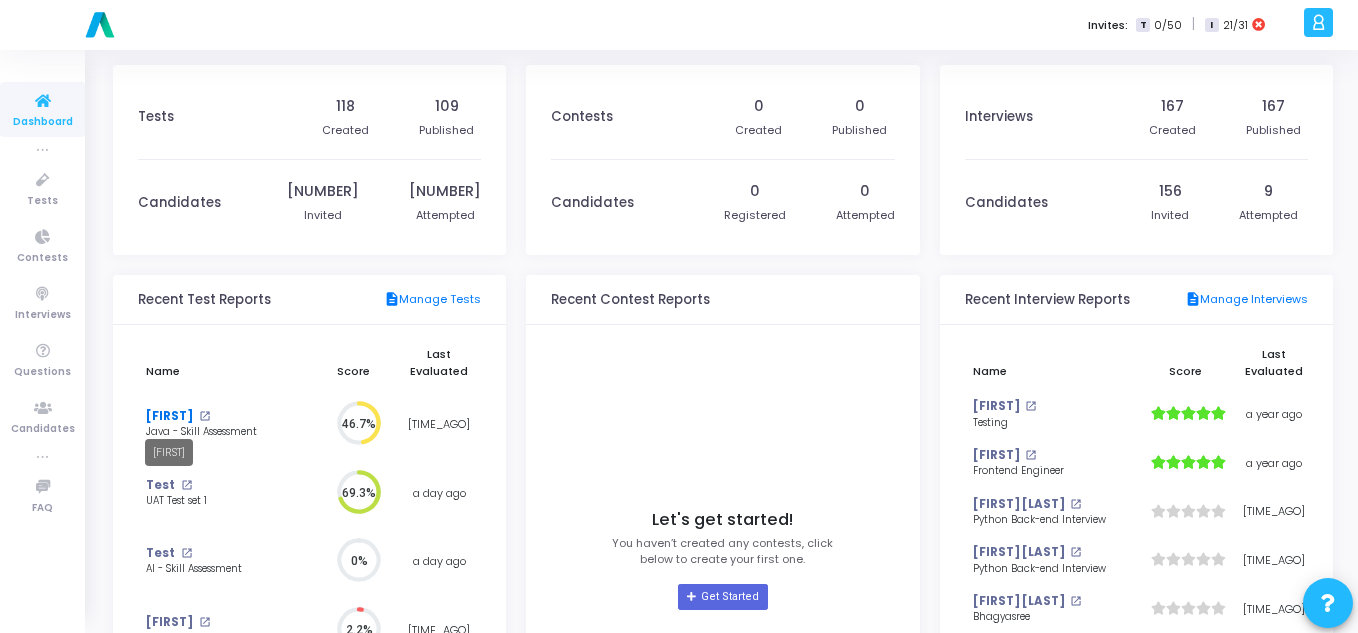 click on "[FIRST]" 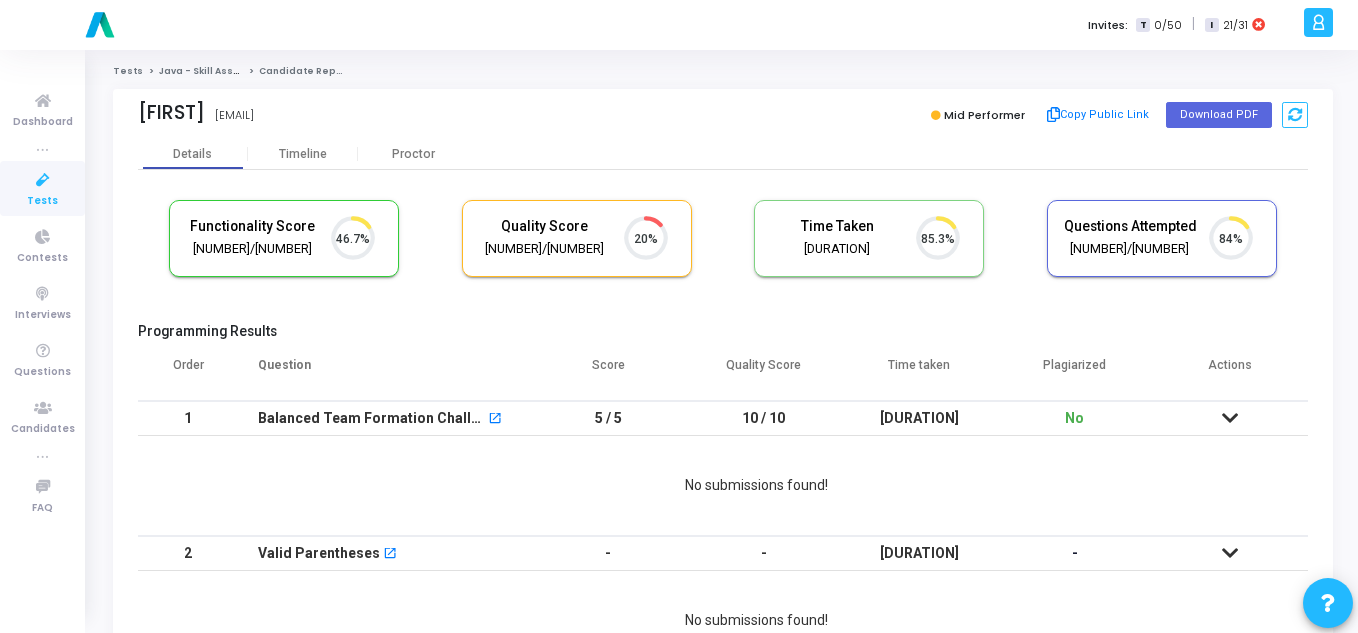 scroll, scrollTop: 9, scrollLeft: 9, axis: both 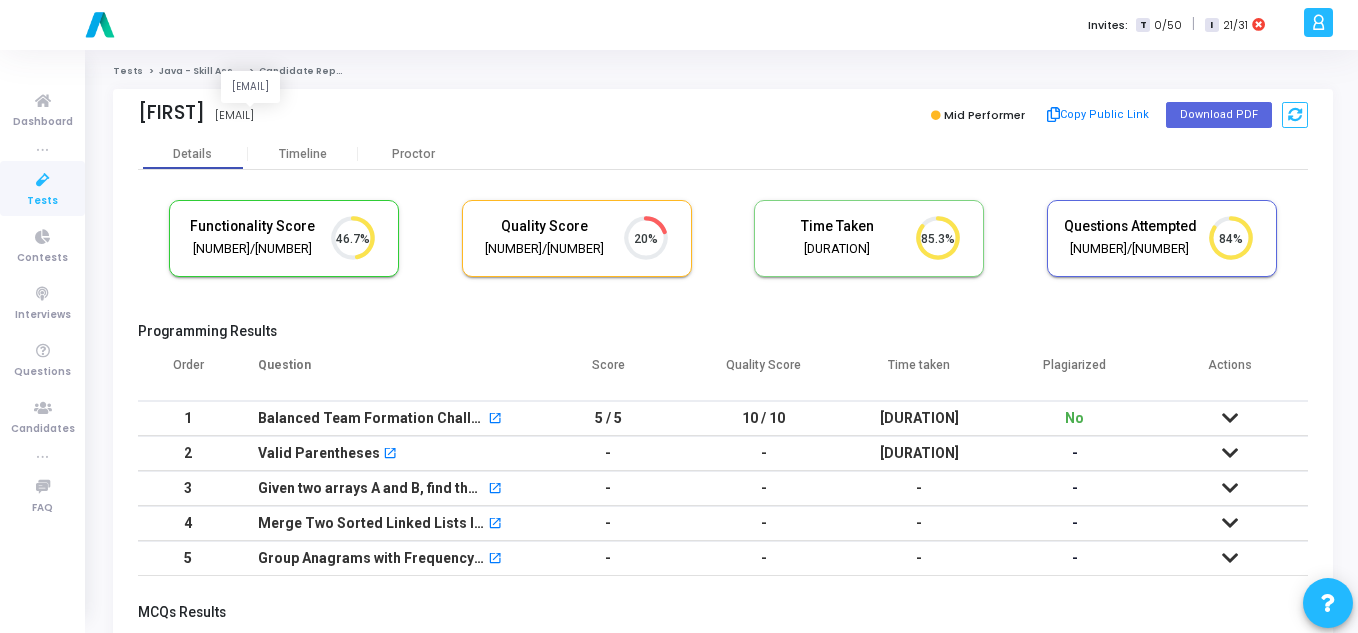 drag, startPoint x: 397, startPoint y: 117, endPoint x: 226, endPoint y: 106, distance: 171.35344 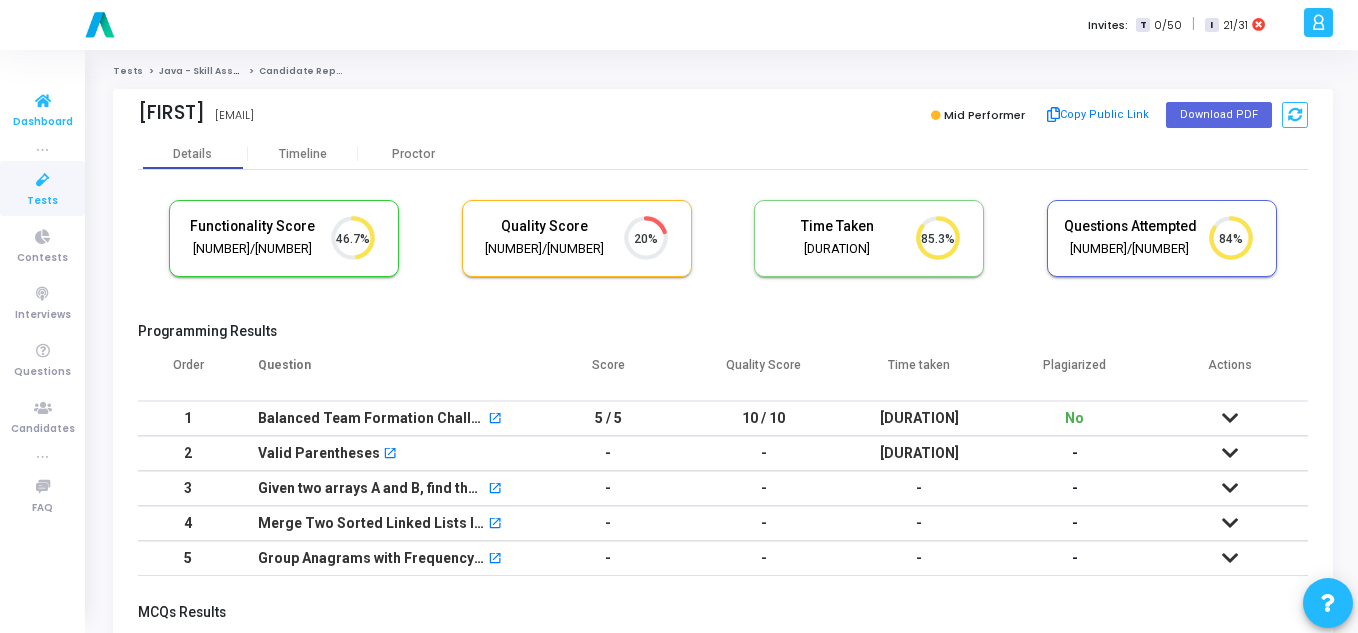 click at bounding box center [43, 101] 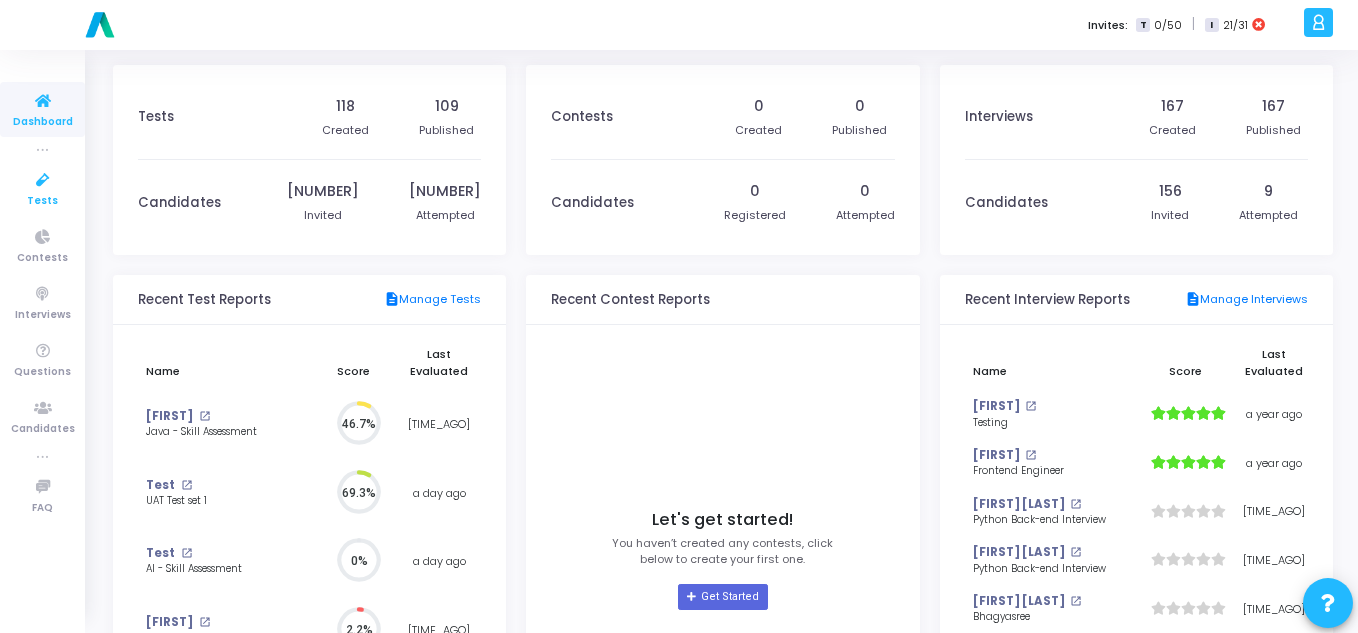 scroll, scrollTop: 9, scrollLeft: 9, axis: both 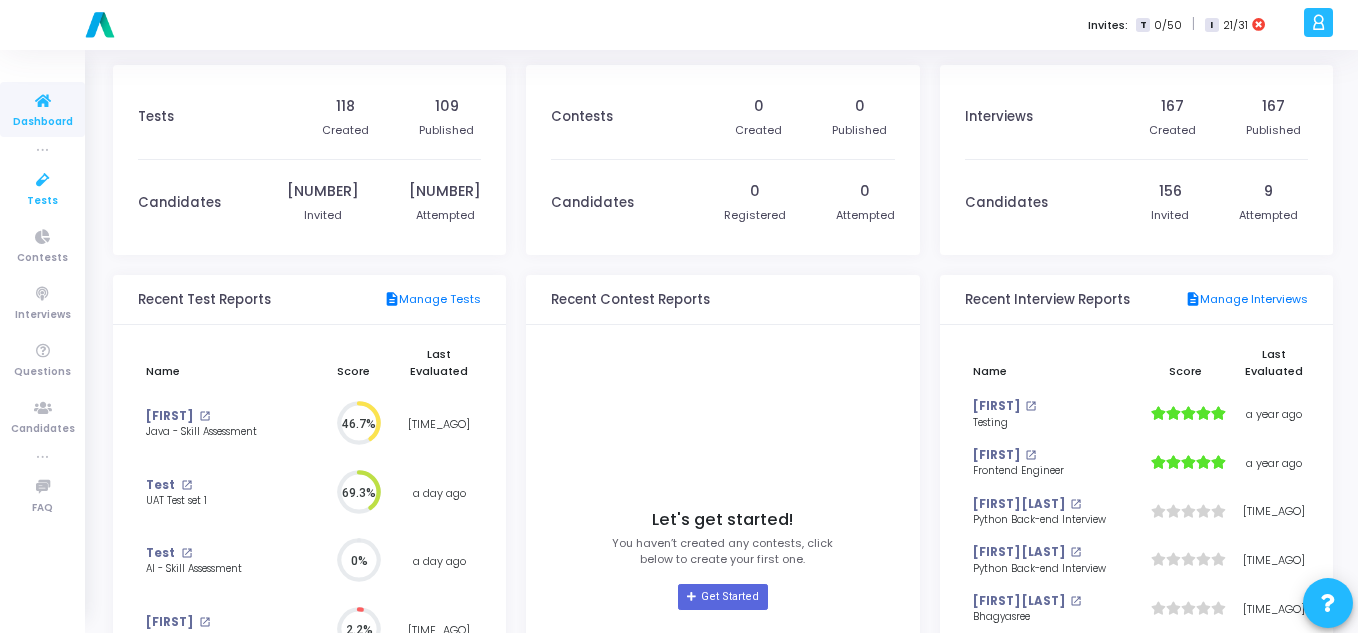 click at bounding box center (43, 180) 